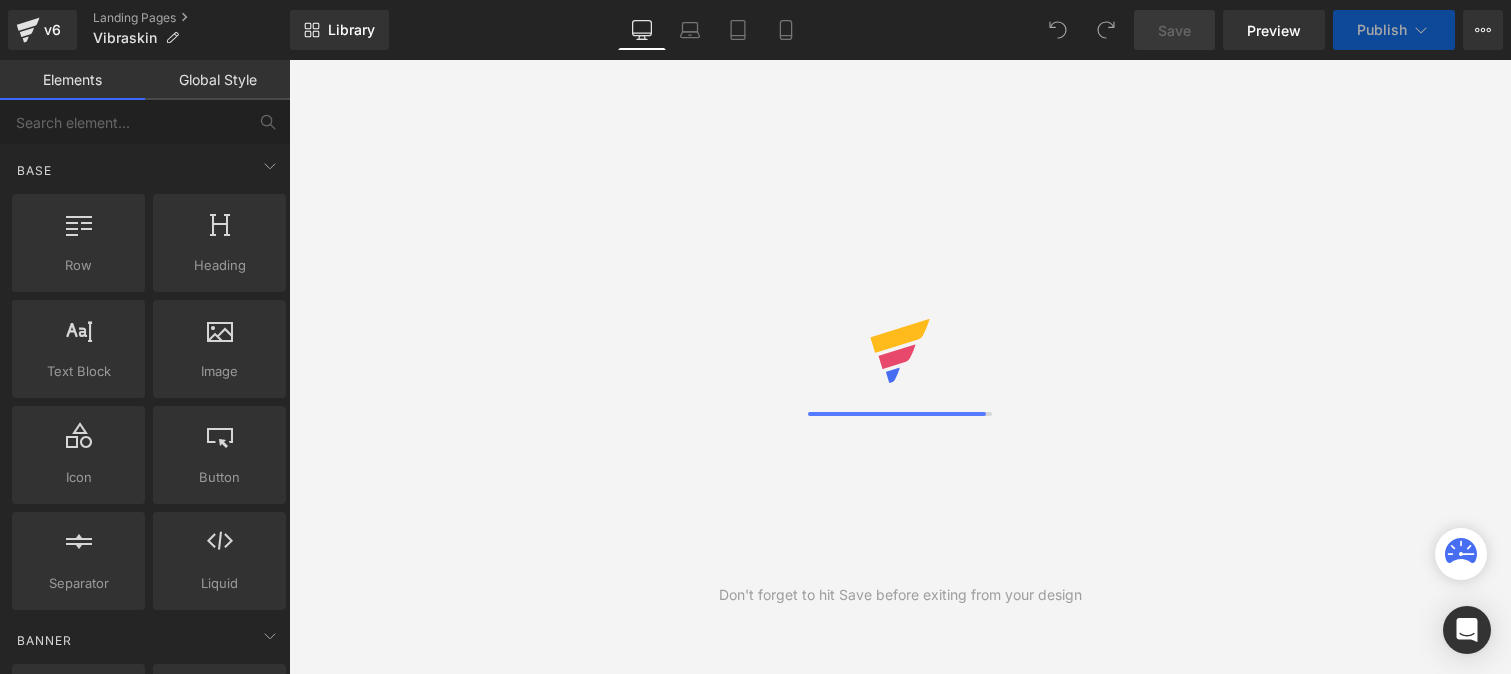 scroll, scrollTop: 0, scrollLeft: 0, axis: both 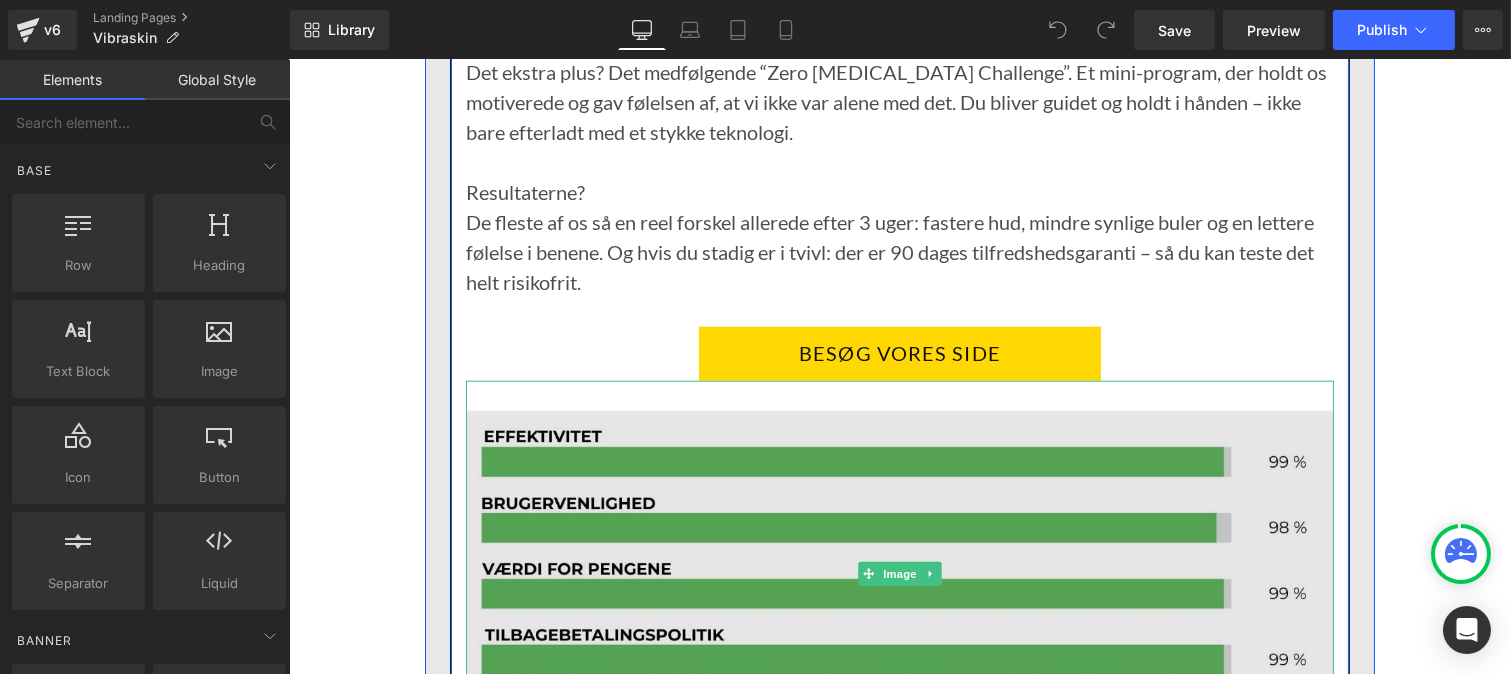 click at bounding box center (899, 574) 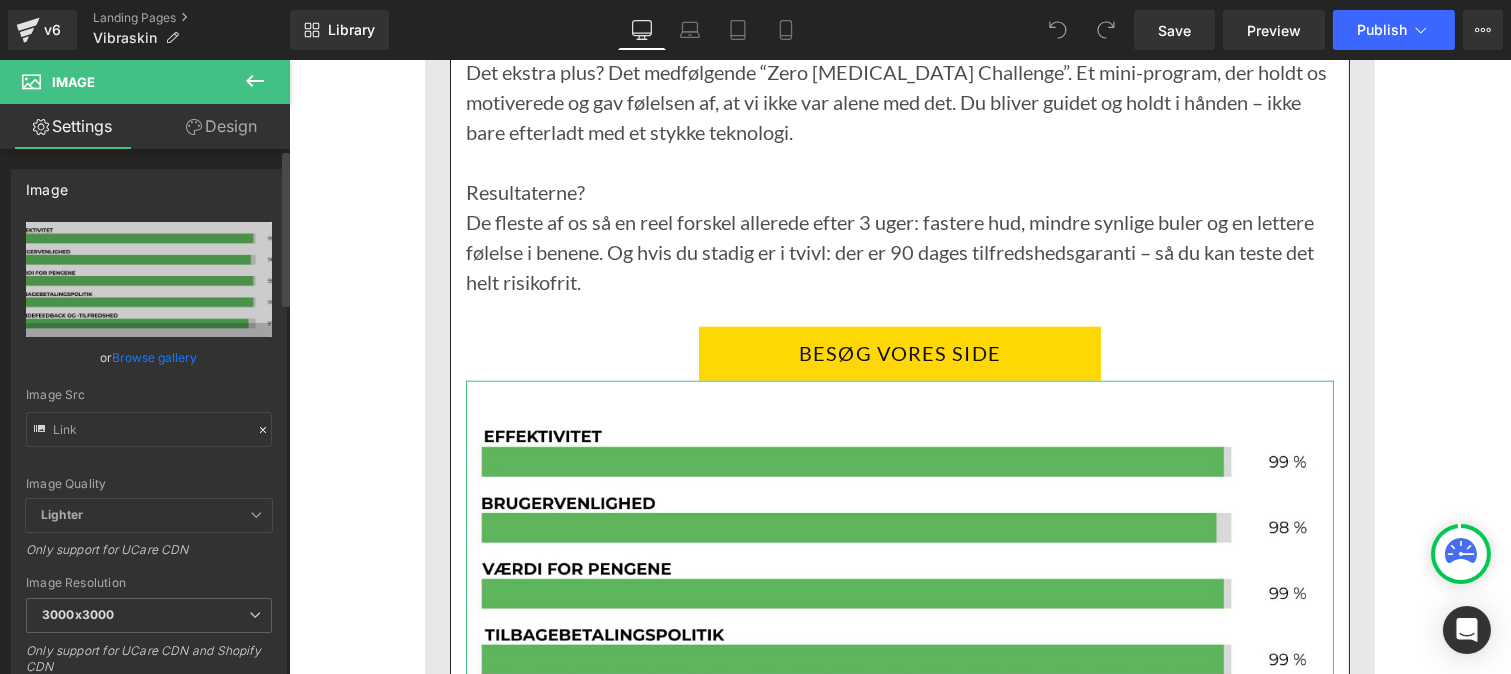 click 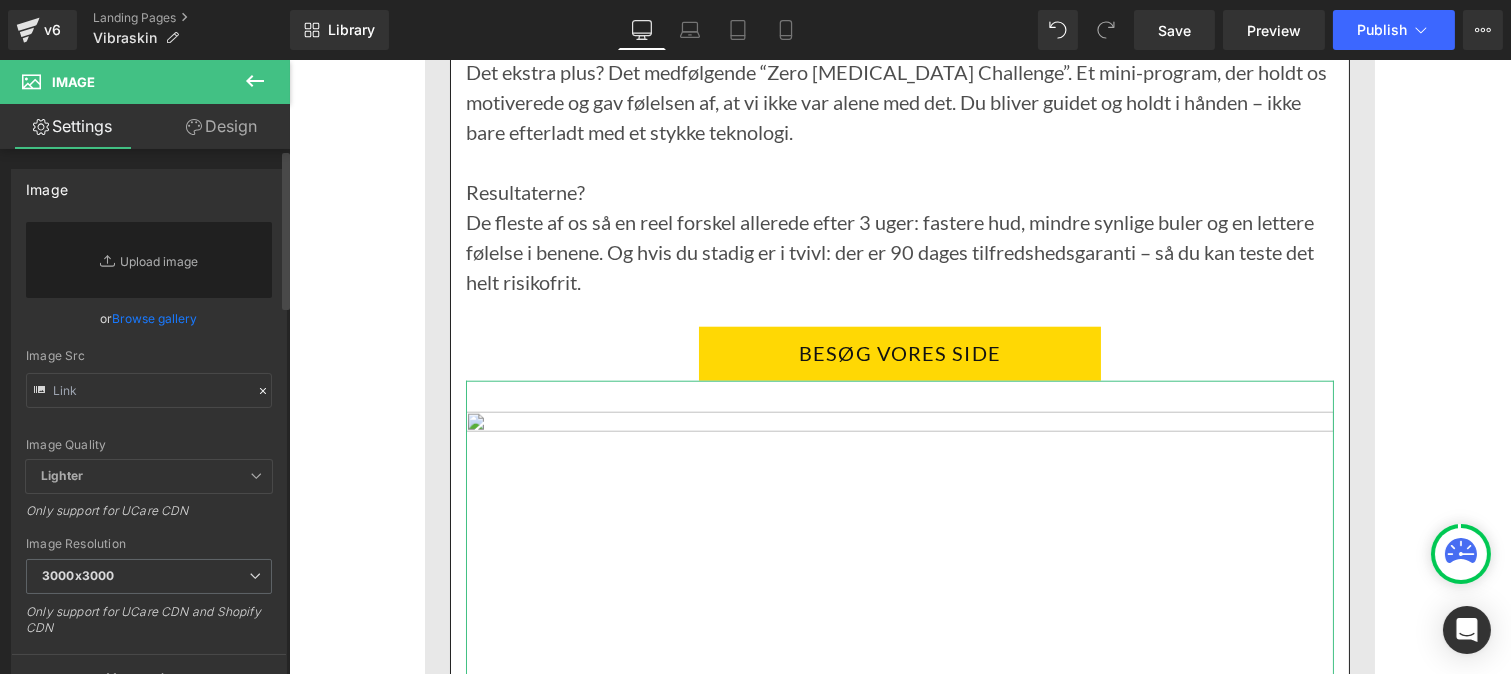 click on "Image Quality Lighter Lightest
Lighter
Lighter Lightest Only support for UCare CDN" at bounding box center [149, 341] 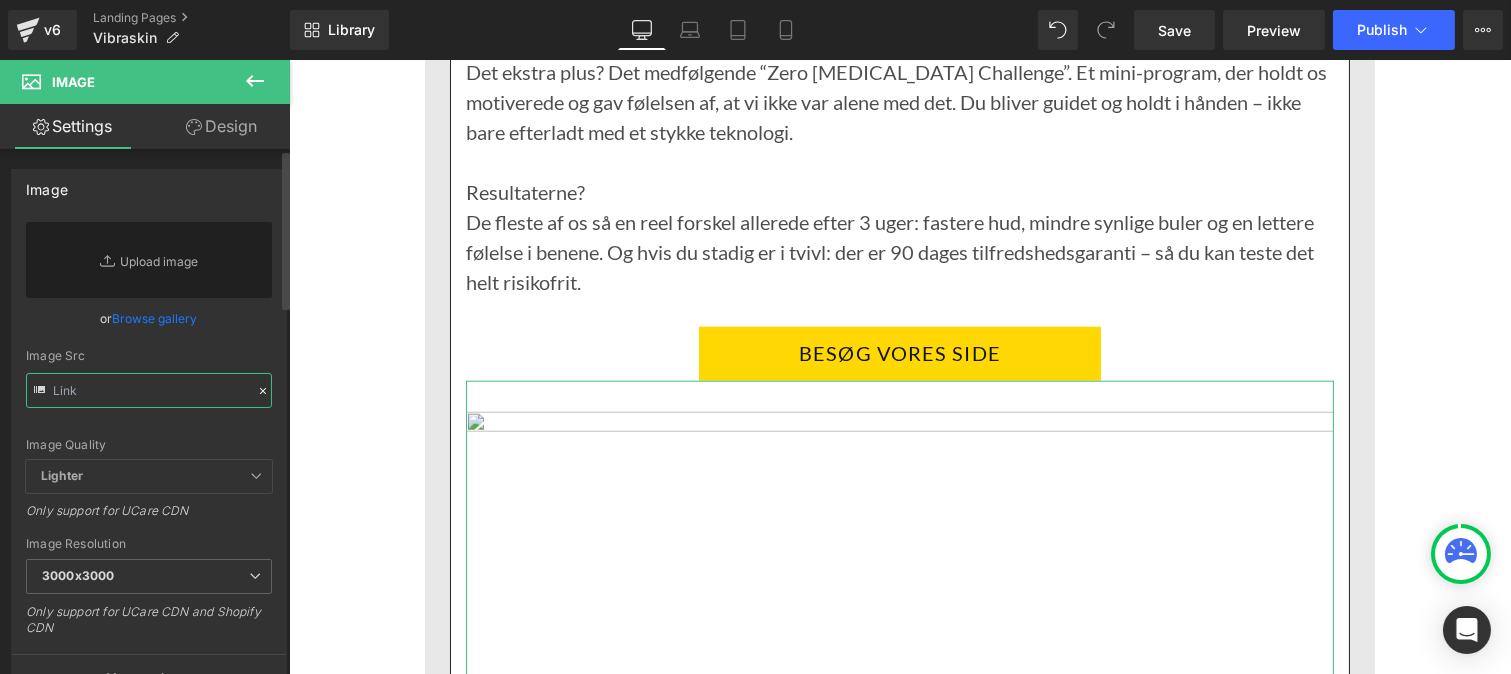 click at bounding box center (149, 390) 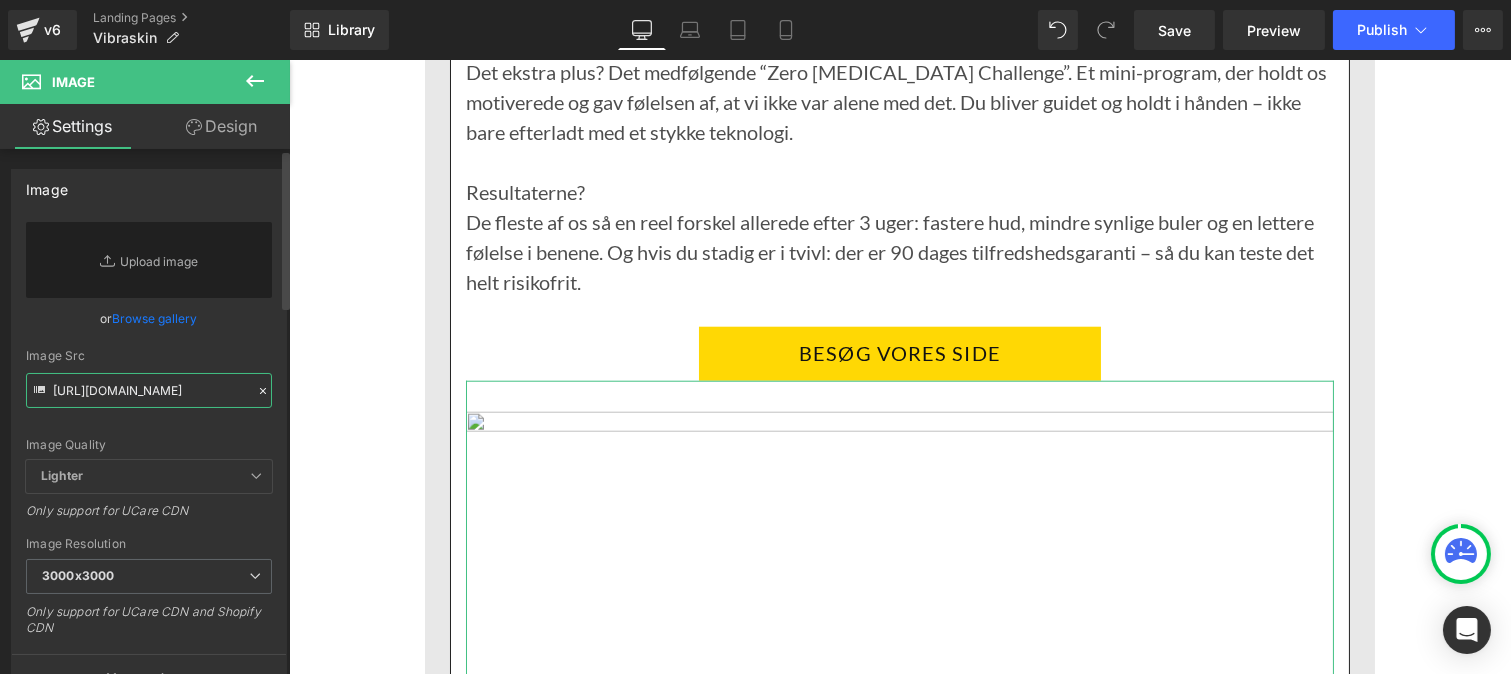 scroll, scrollTop: 0, scrollLeft: 302, axis: horizontal 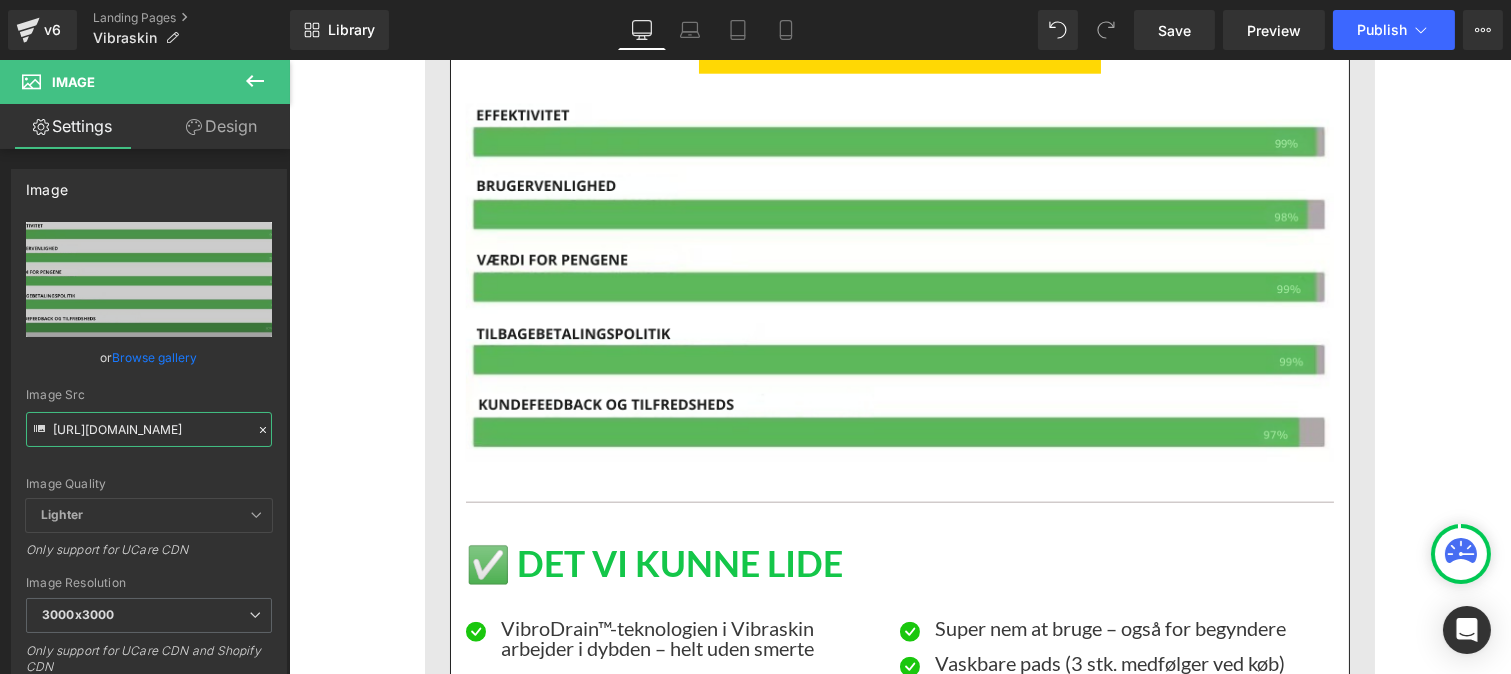 type on "[URL][DOMAIN_NAME]" 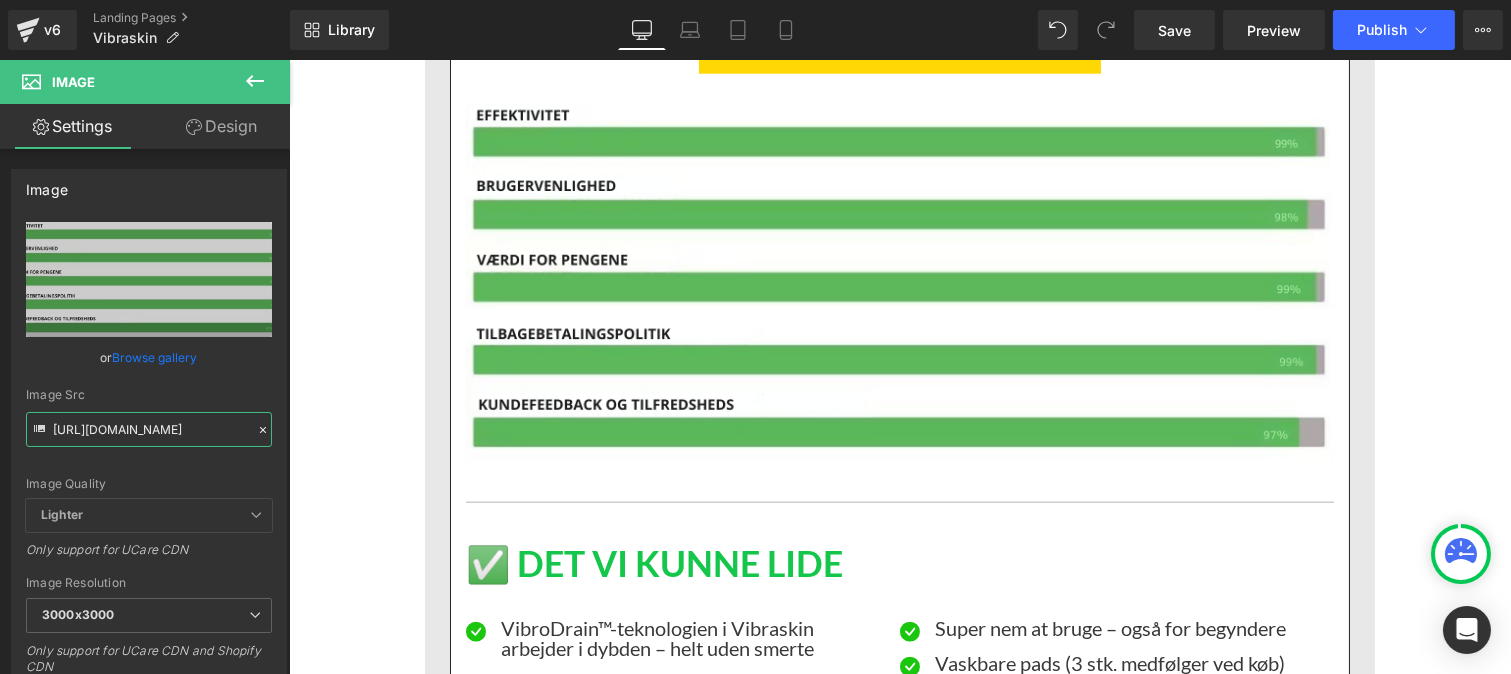 scroll, scrollTop: 0, scrollLeft: 0, axis: both 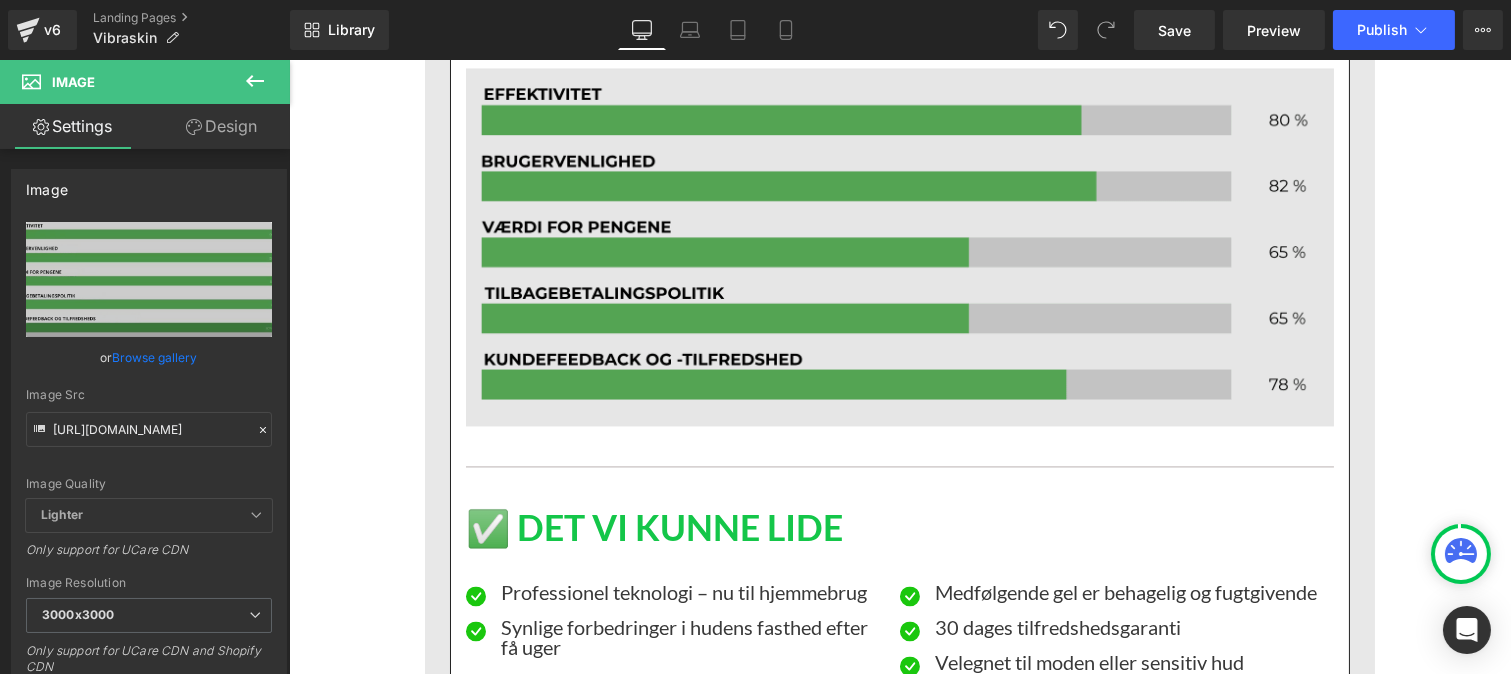 click at bounding box center [899, 247] 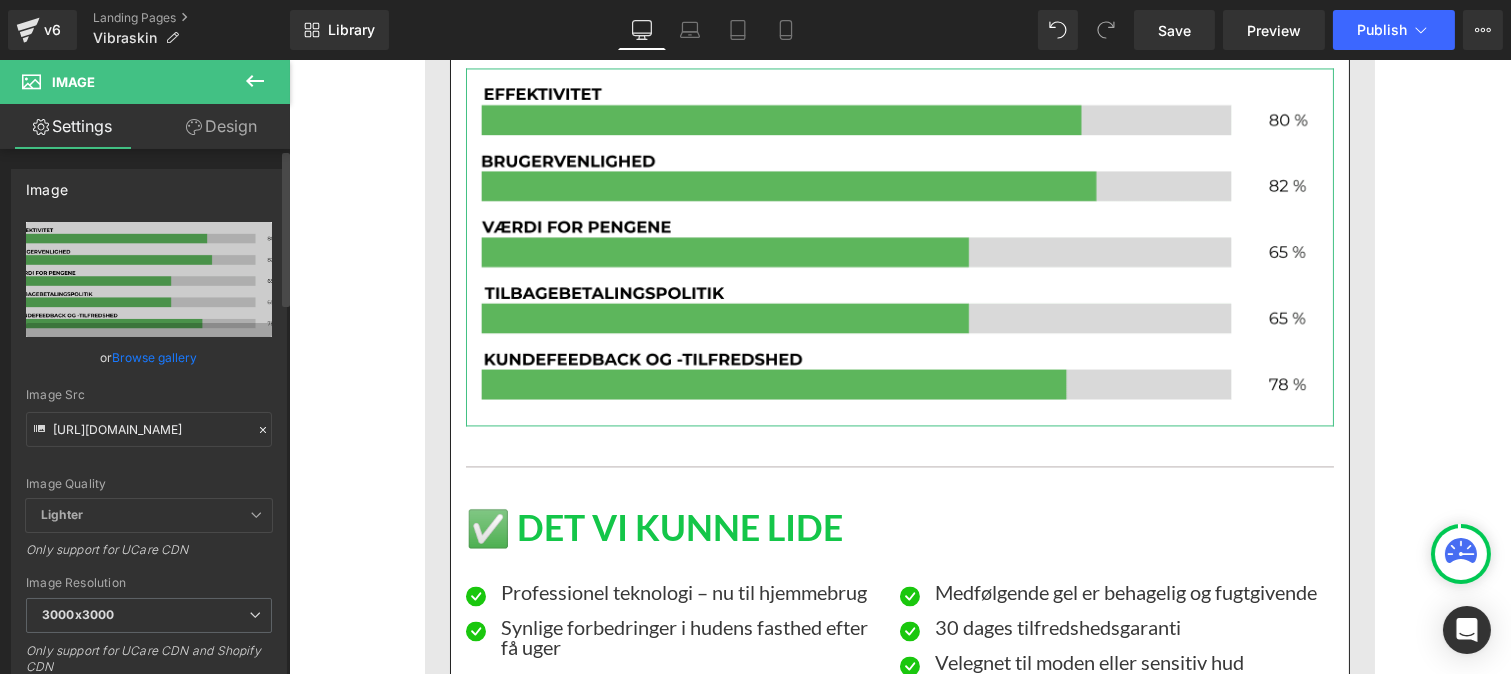 click 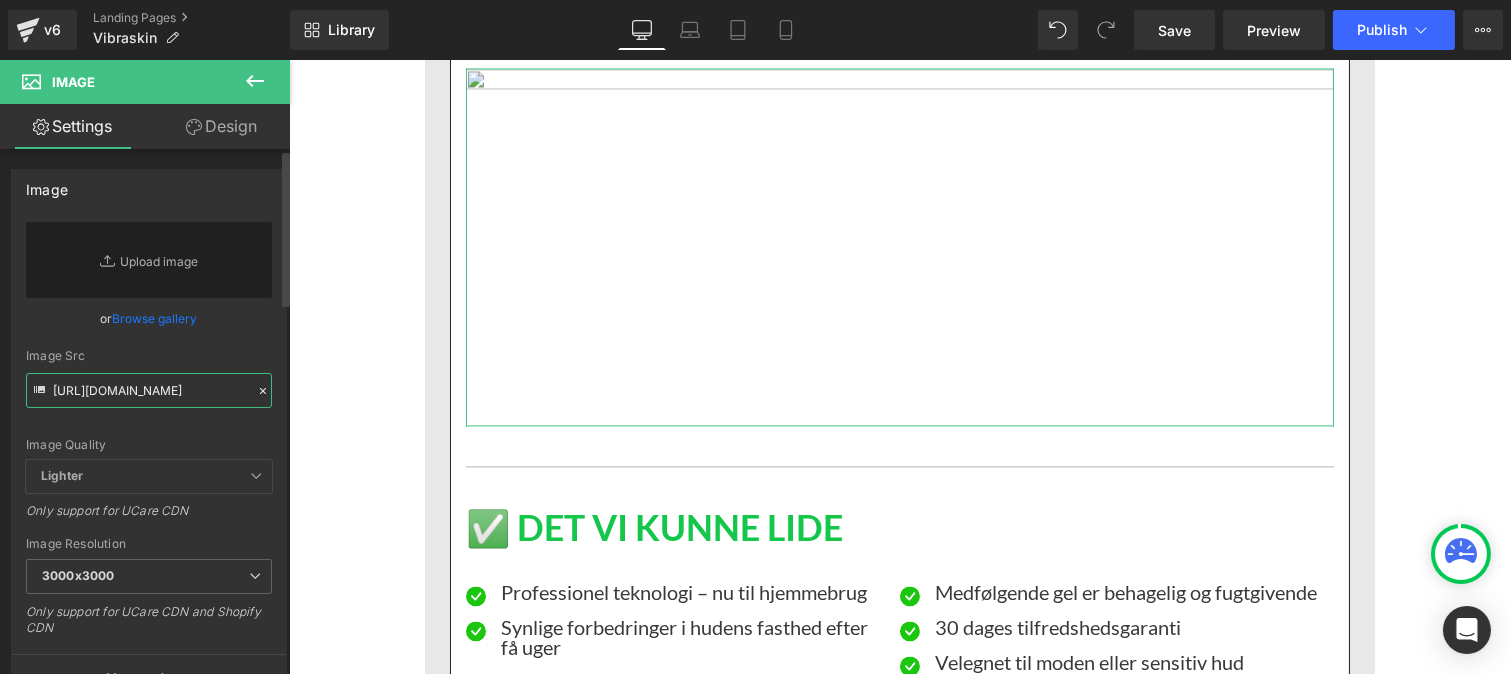 click on "[URL][DOMAIN_NAME]" at bounding box center [149, 390] 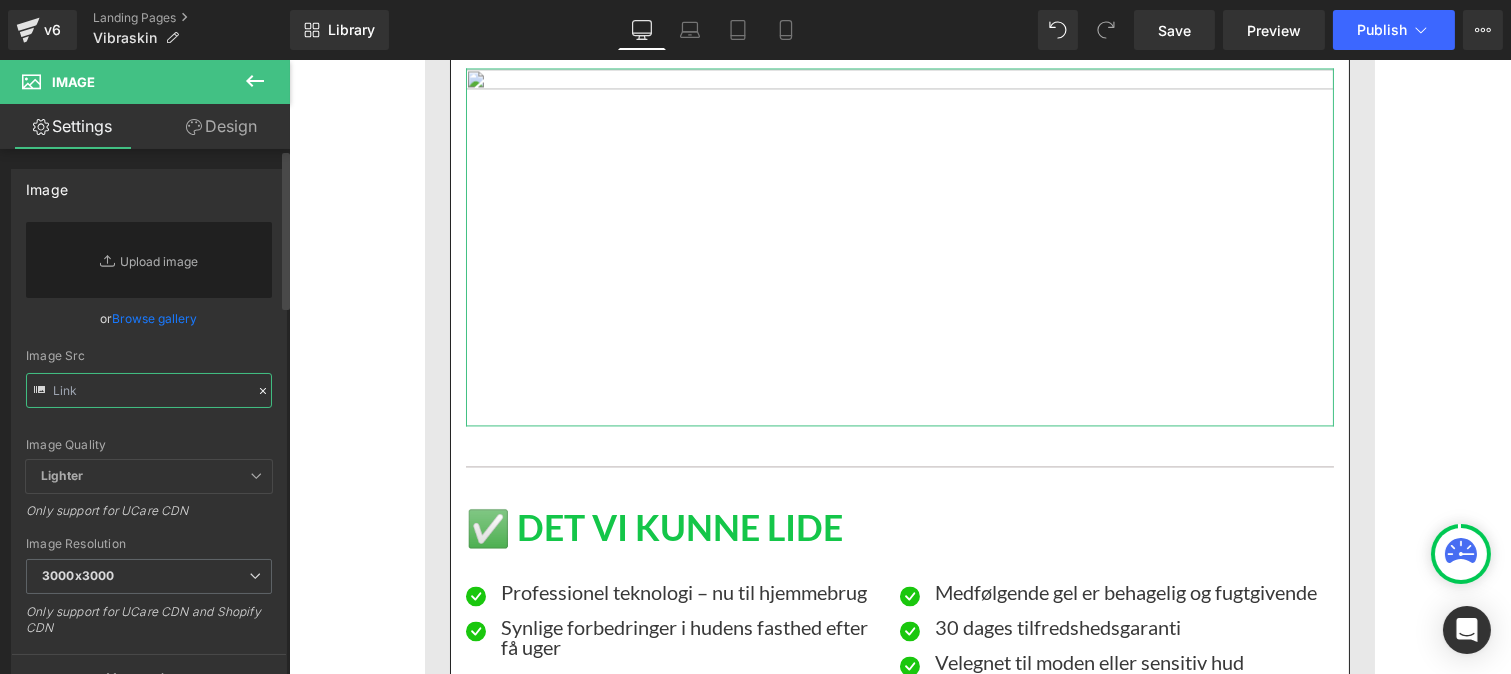 paste on "[URL][DOMAIN_NAME]" 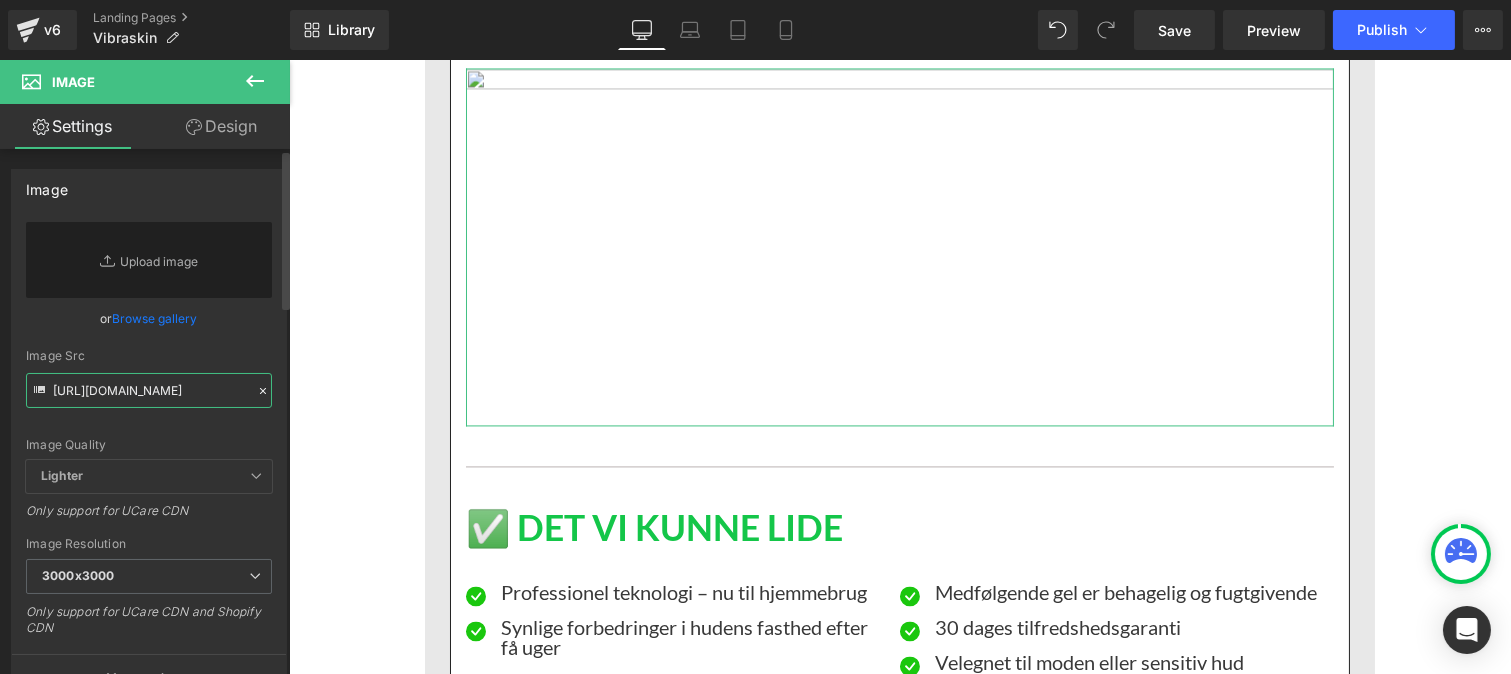scroll, scrollTop: 0, scrollLeft: 314, axis: horizontal 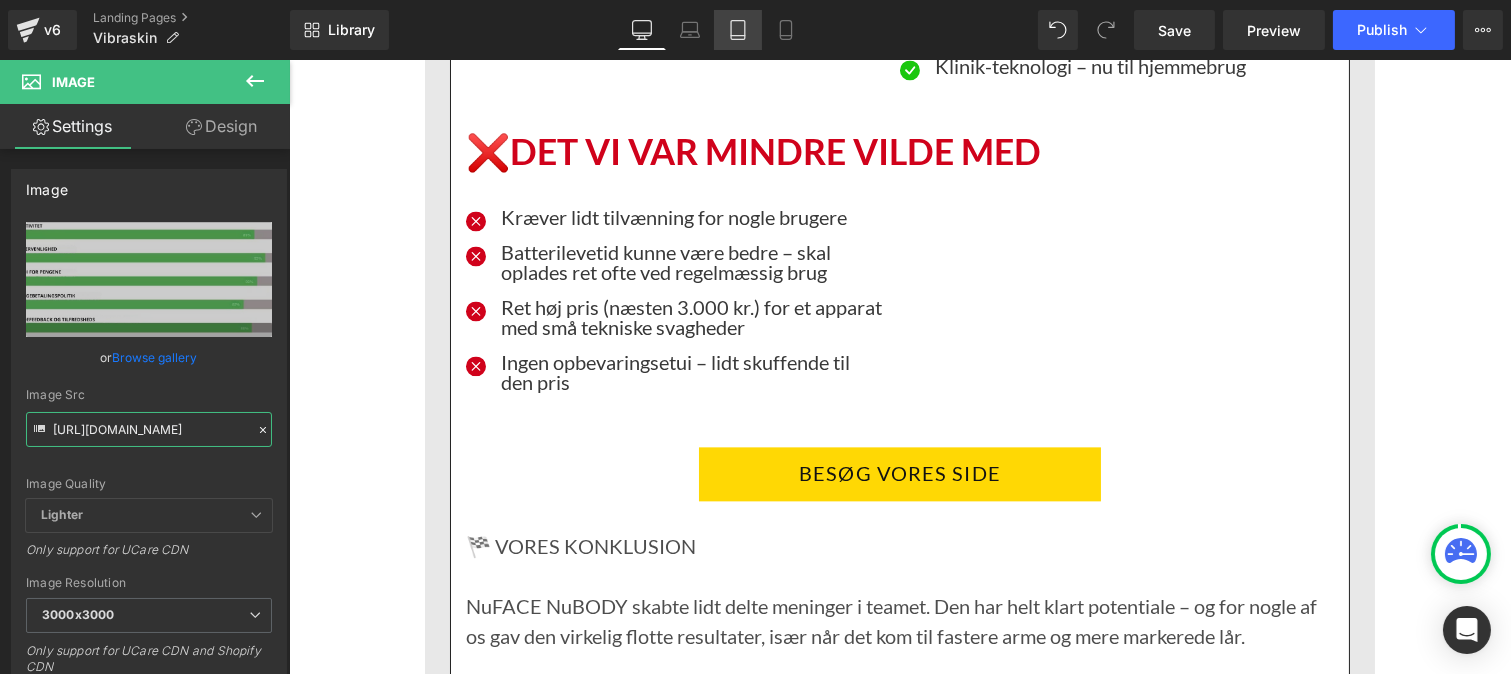 type on "[URL][DOMAIN_NAME]" 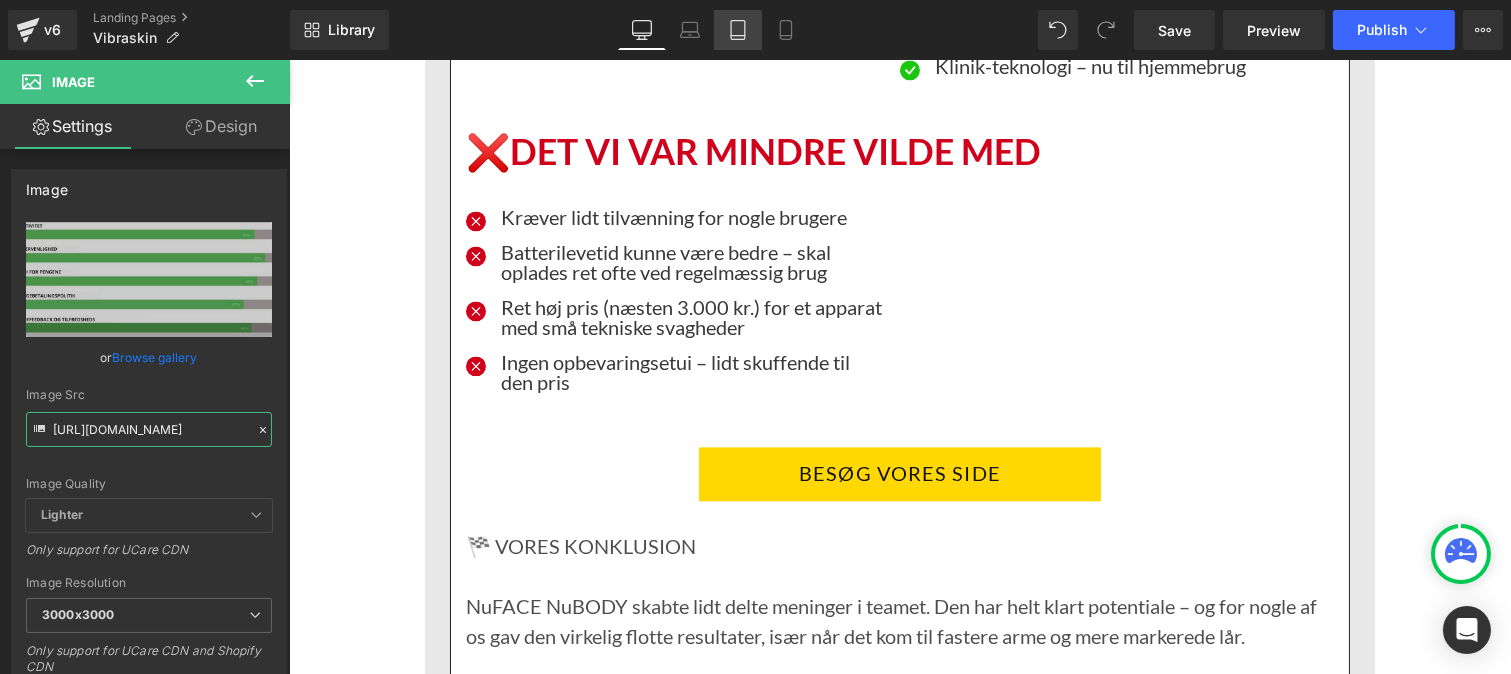 scroll, scrollTop: 0, scrollLeft: 0, axis: both 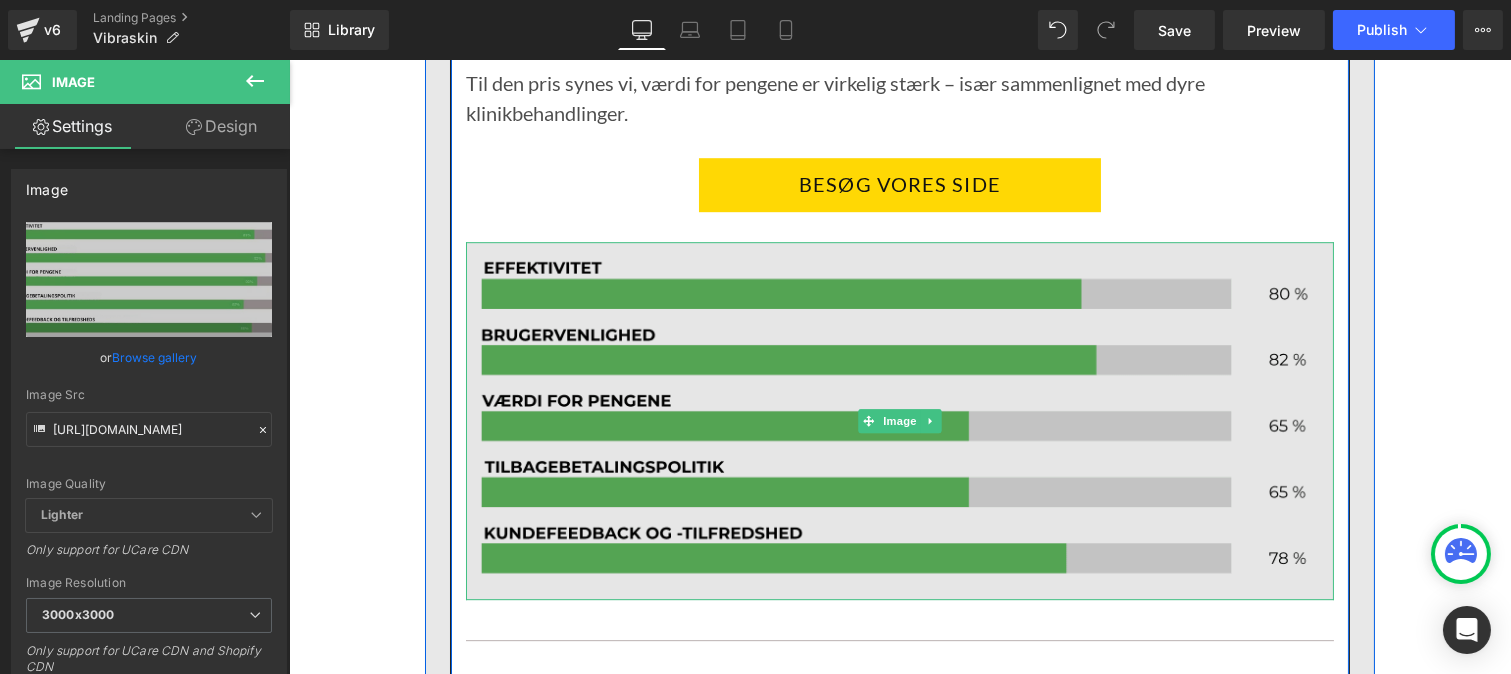click at bounding box center [899, 421] 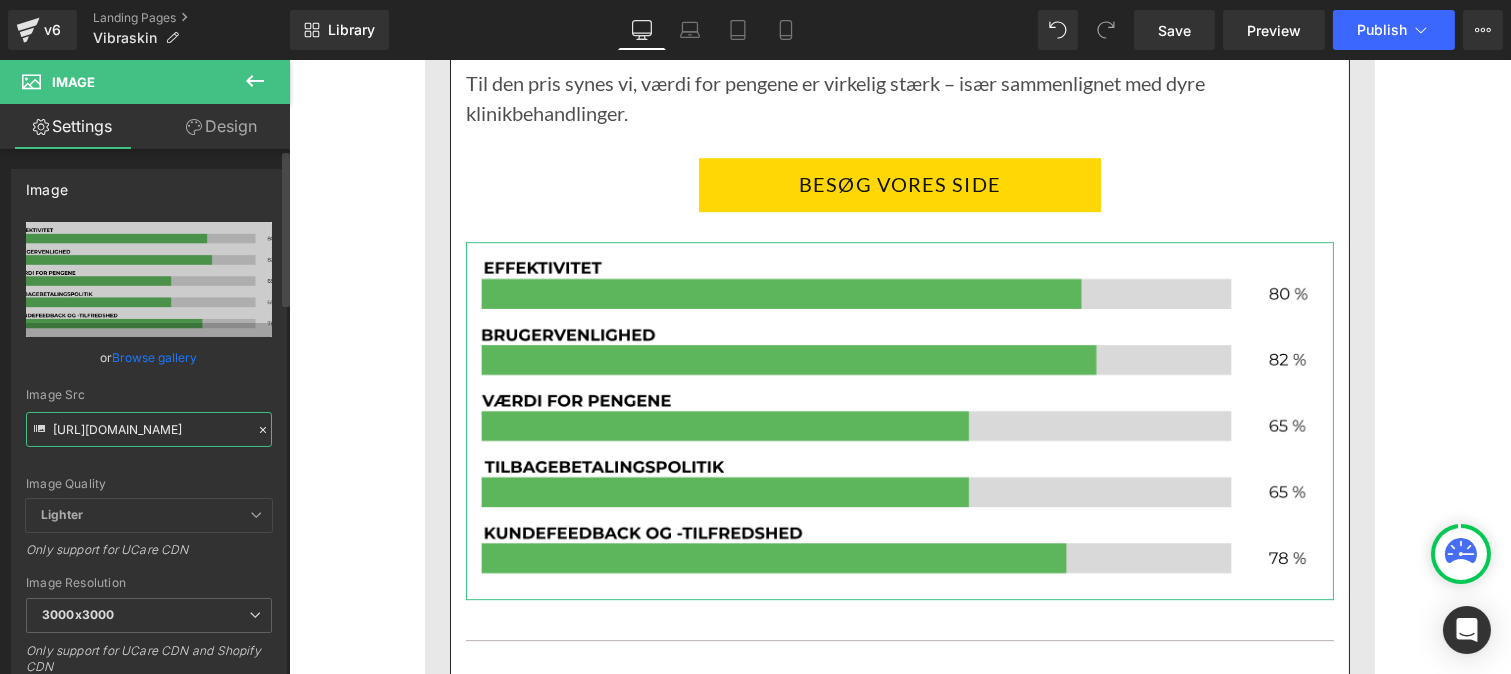 click on "[URL][DOMAIN_NAME]" at bounding box center (149, 429) 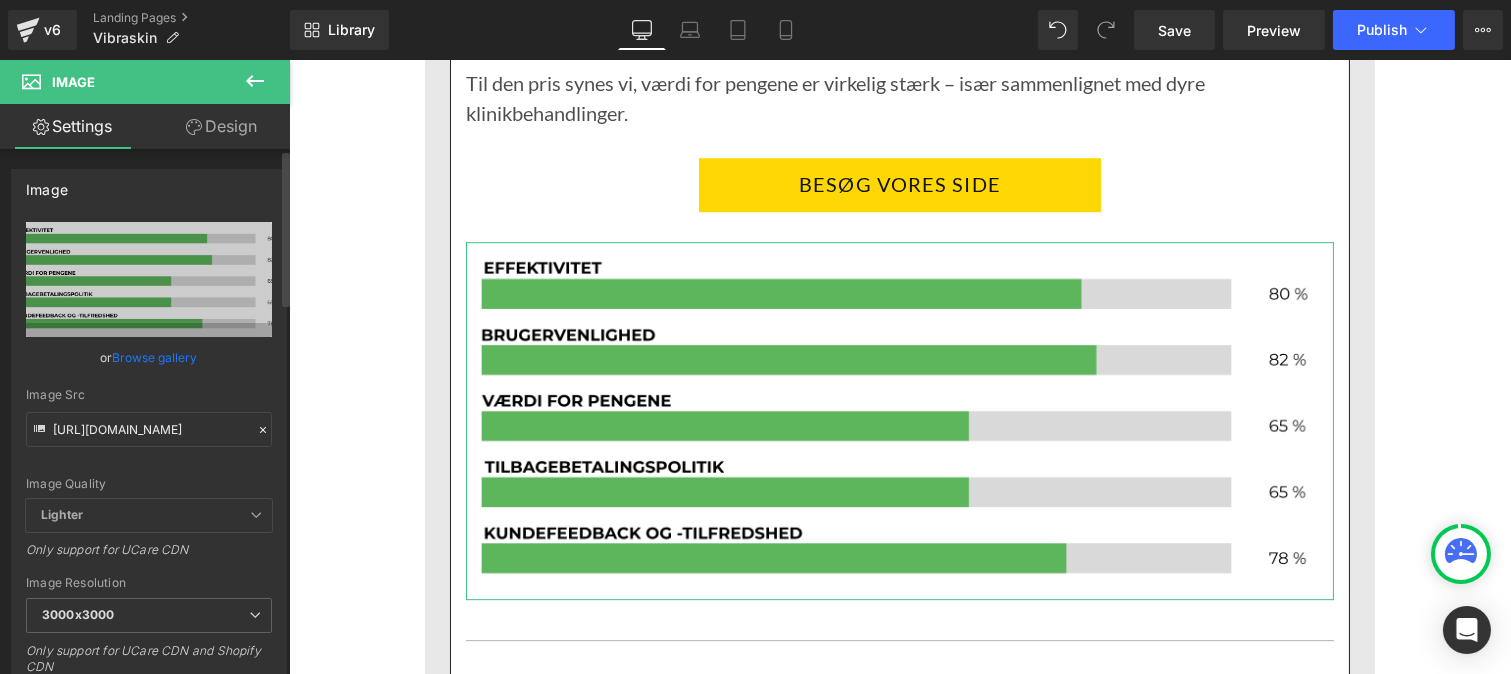 click 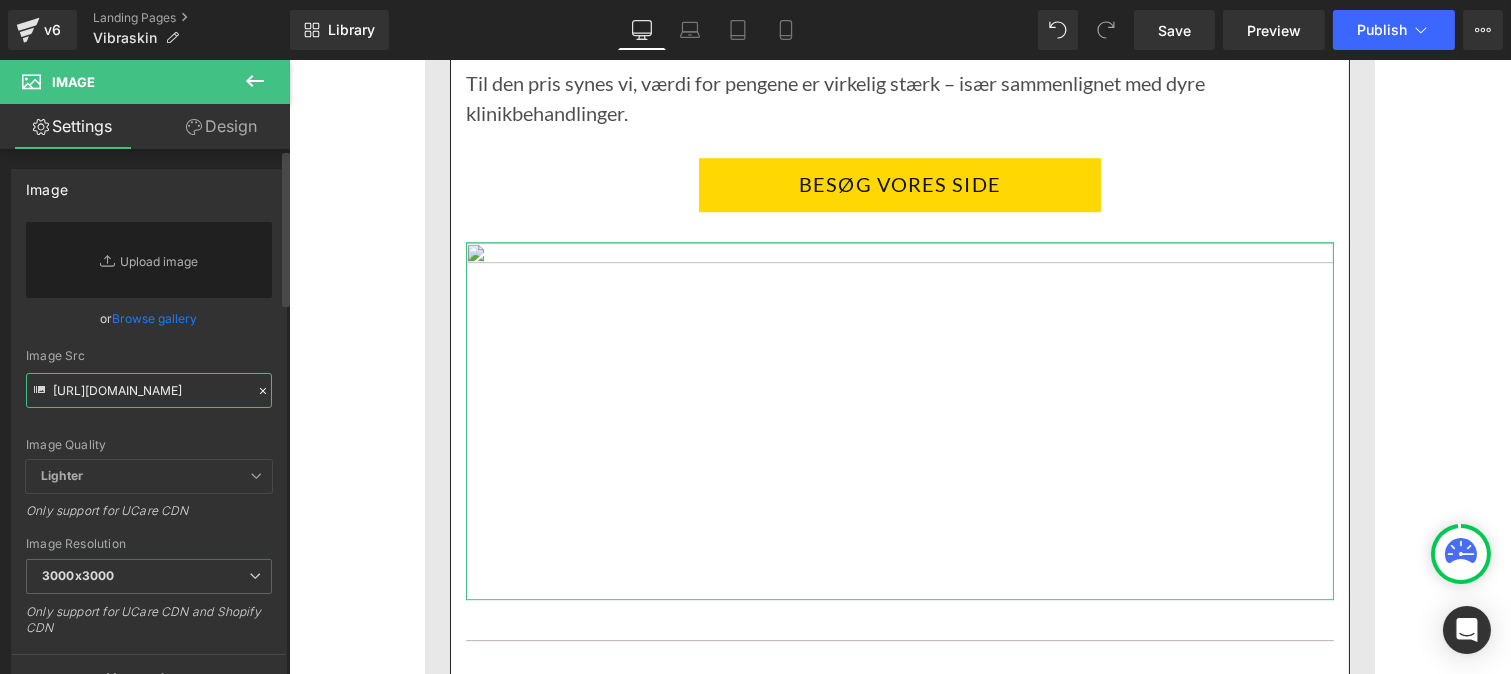 click on "[URL][DOMAIN_NAME]" at bounding box center [149, 390] 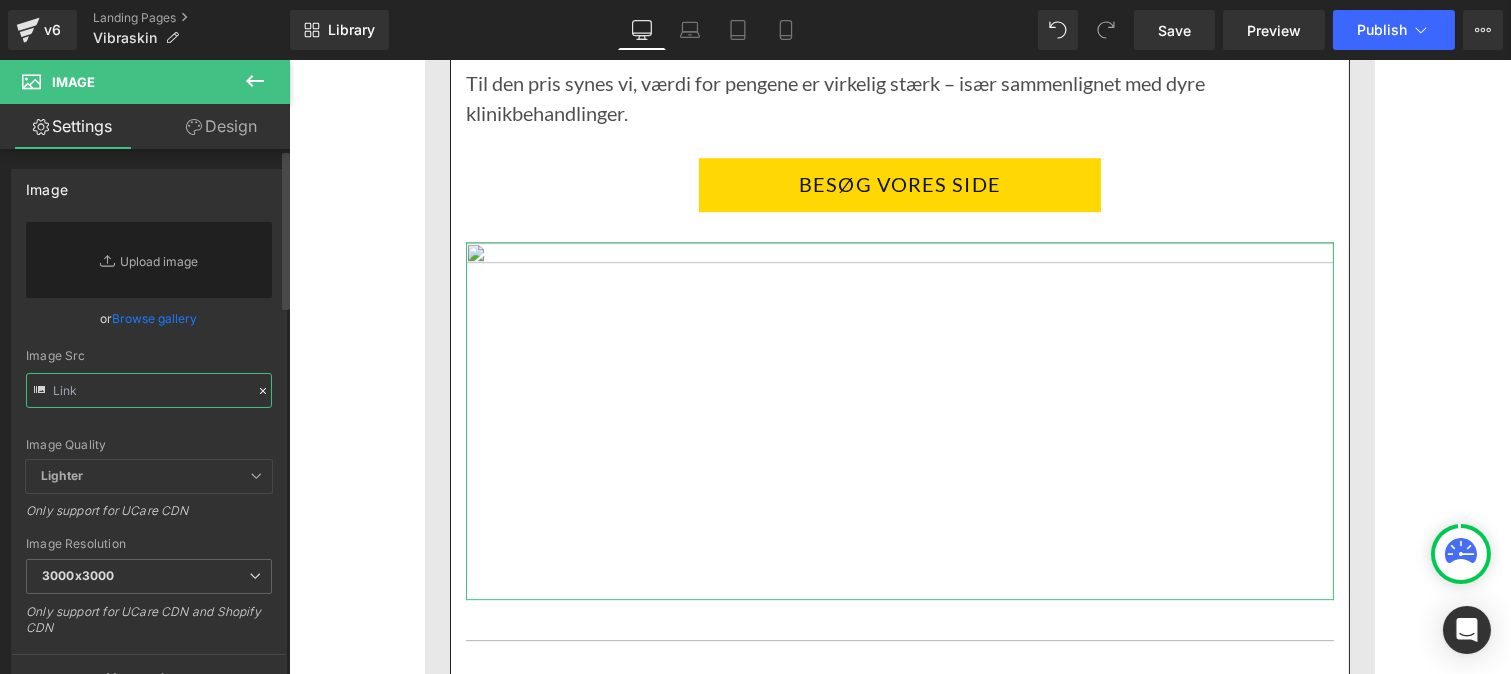 paste on "[URL][DOMAIN_NAME]" 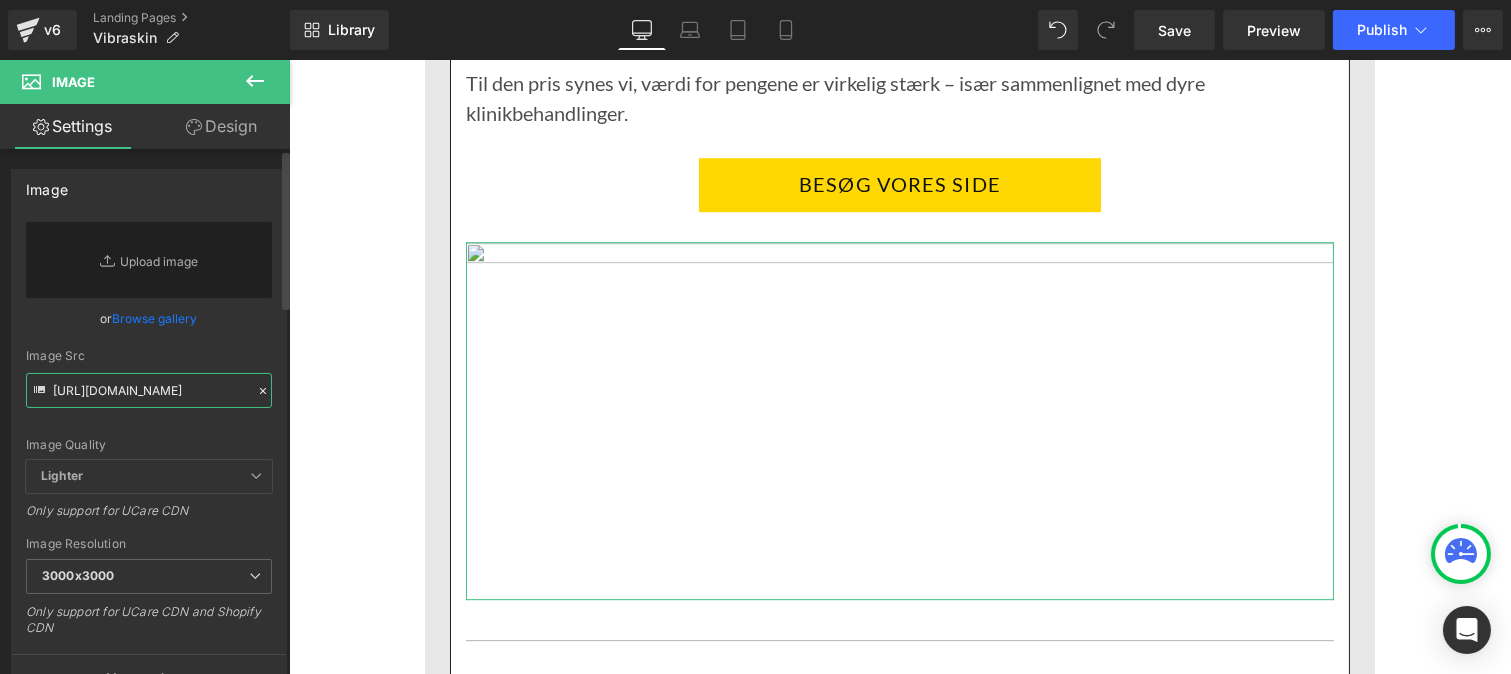 scroll, scrollTop: 0, scrollLeft: 315, axis: horizontal 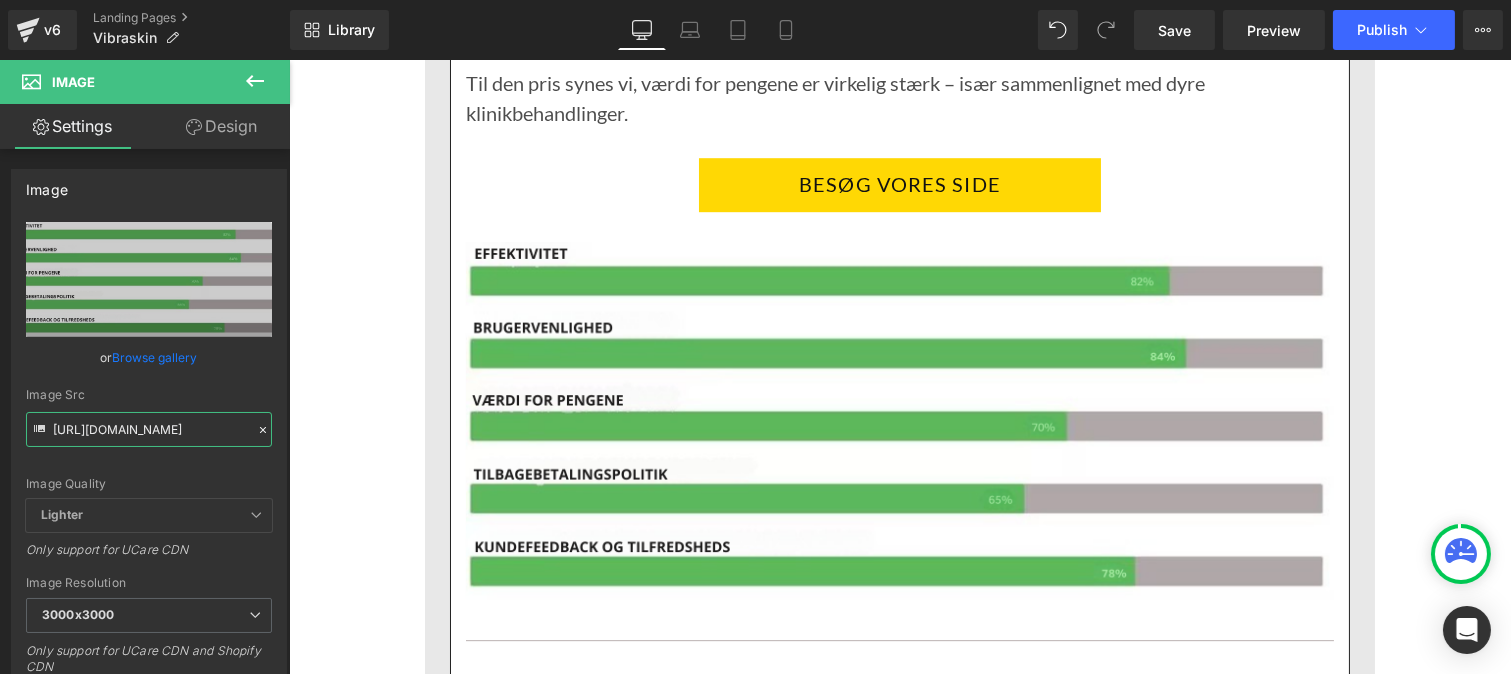 type on "[URL][DOMAIN_NAME]" 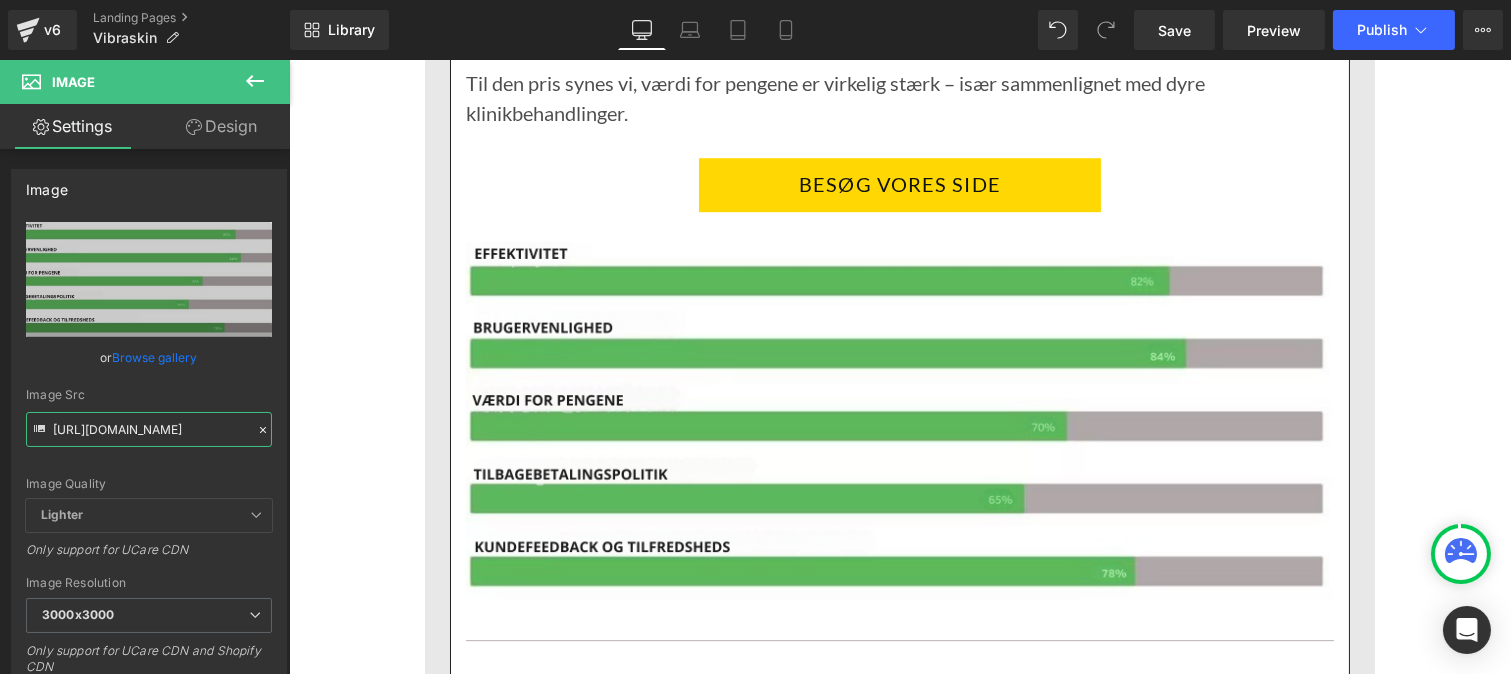 scroll, scrollTop: 0, scrollLeft: 0, axis: both 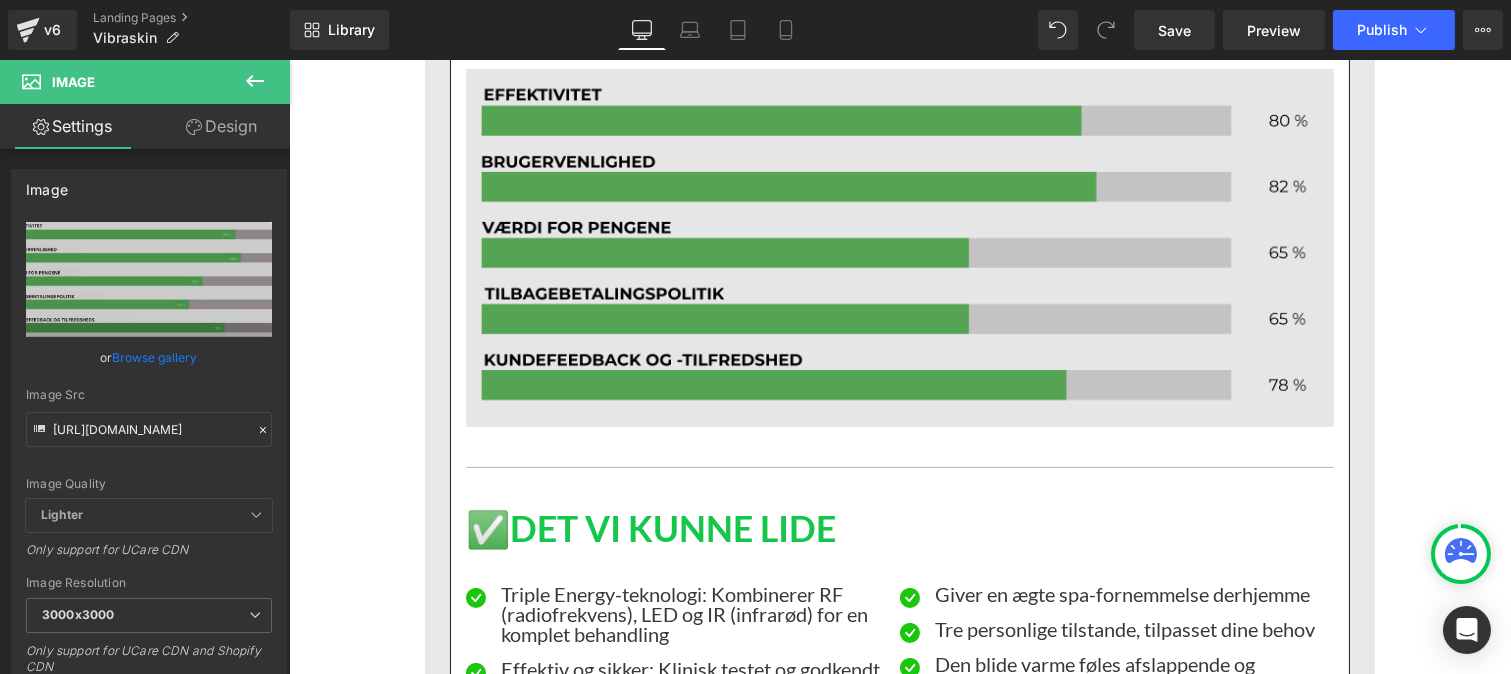 click at bounding box center [899, 248] 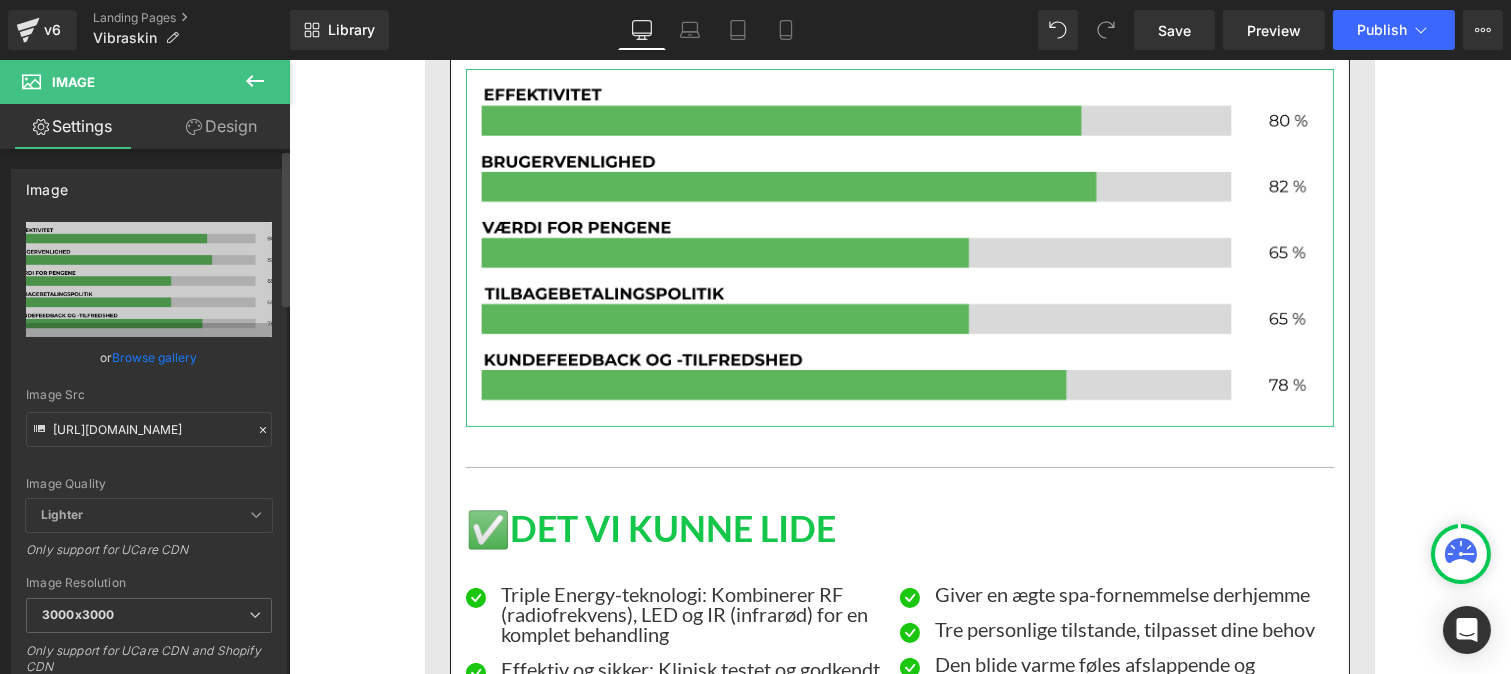 click at bounding box center (263, 430) 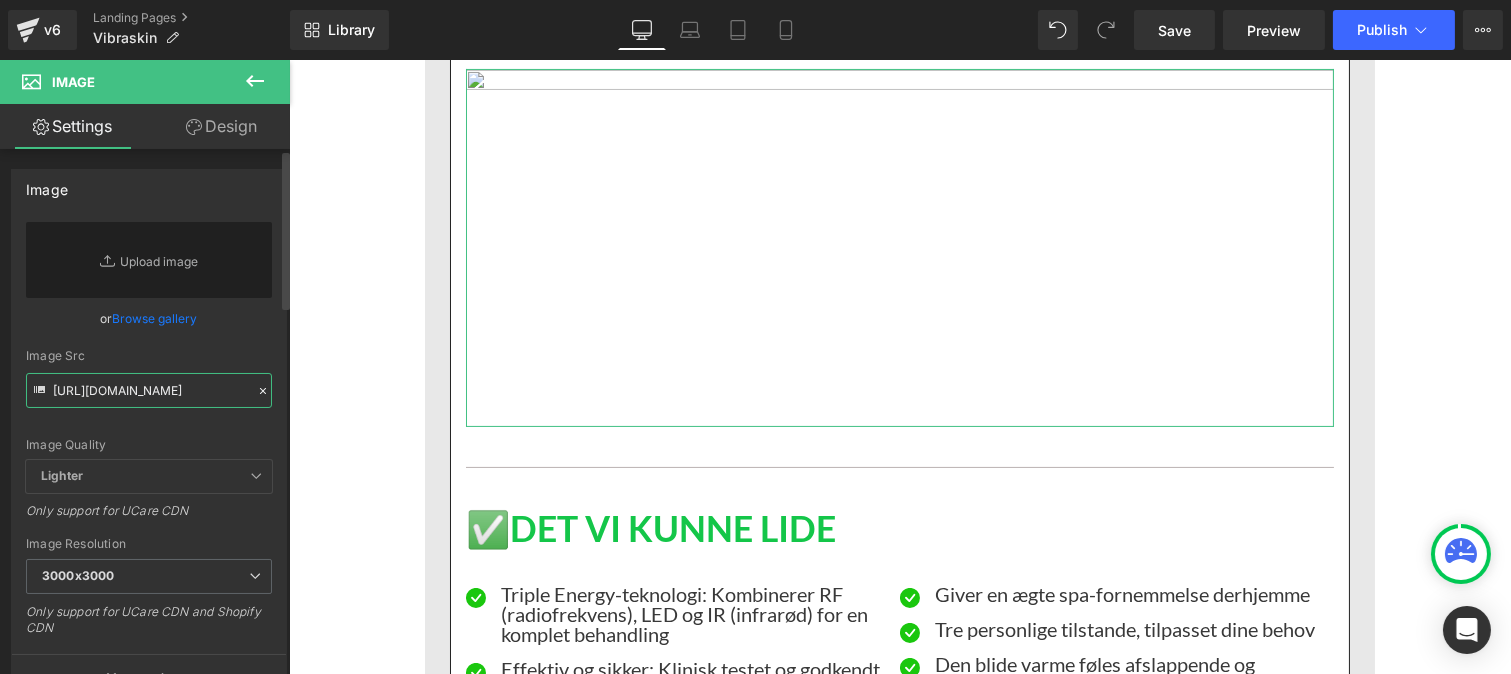 click on "[URL][DOMAIN_NAME]" at bounding box center (149, 390) 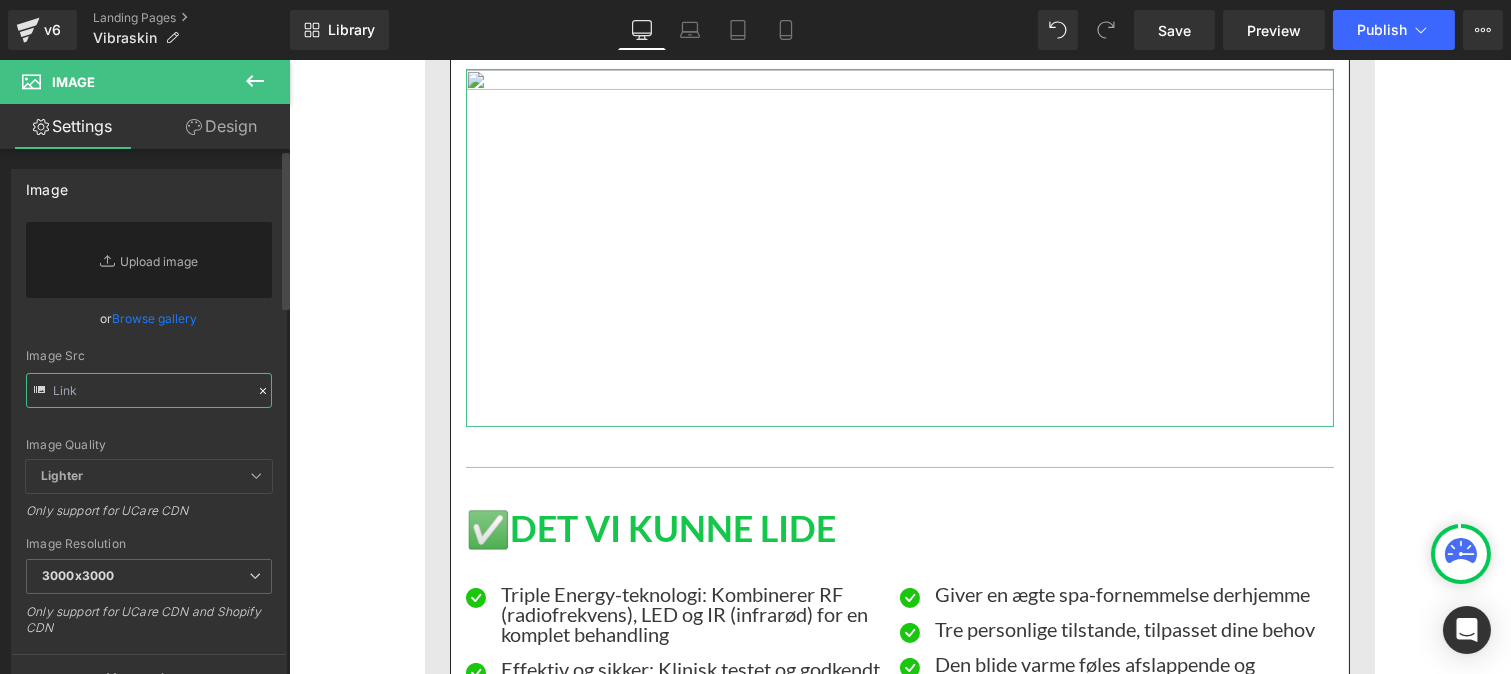 paste on "[URL][DOMAIN_NAME]" 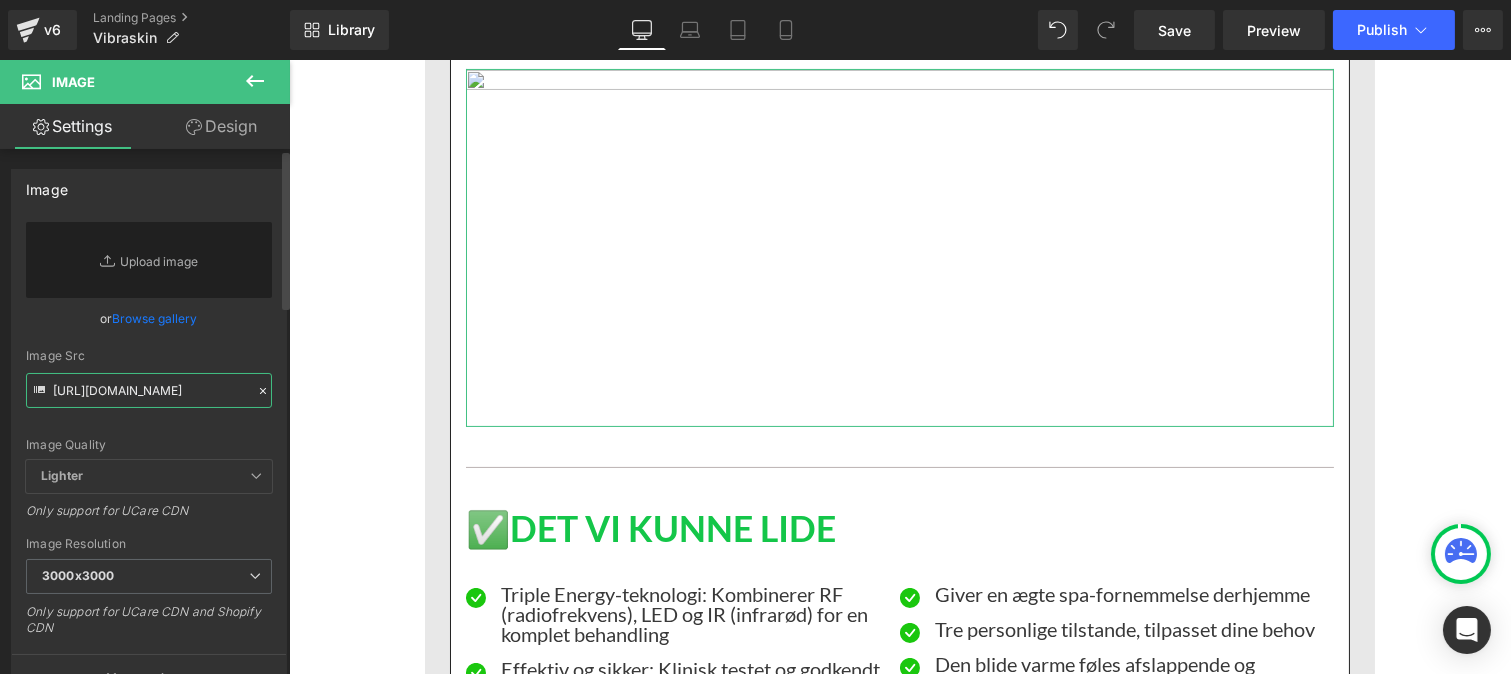 scroll, scrollTop: 0, scrollLeft: 315, axis: horizontal 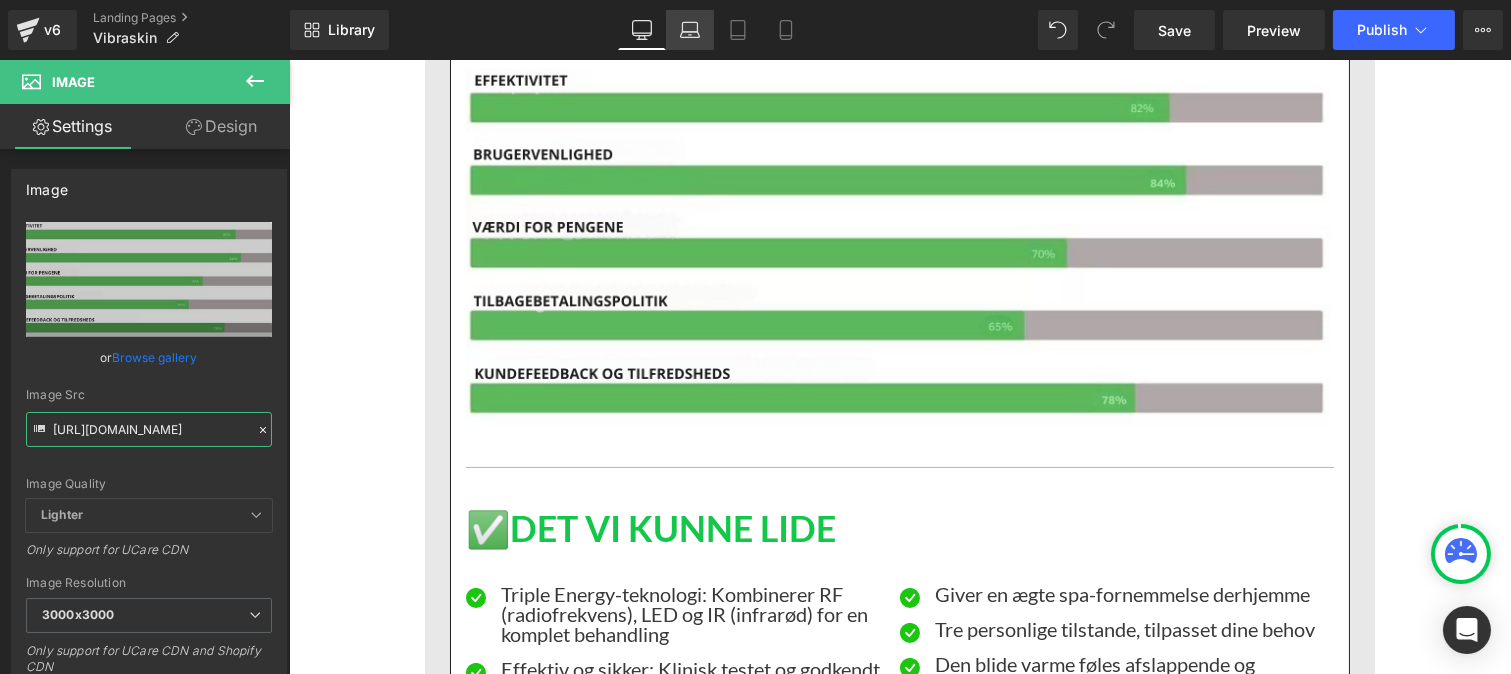 type on "[URL][DOMAIN_NAME]" 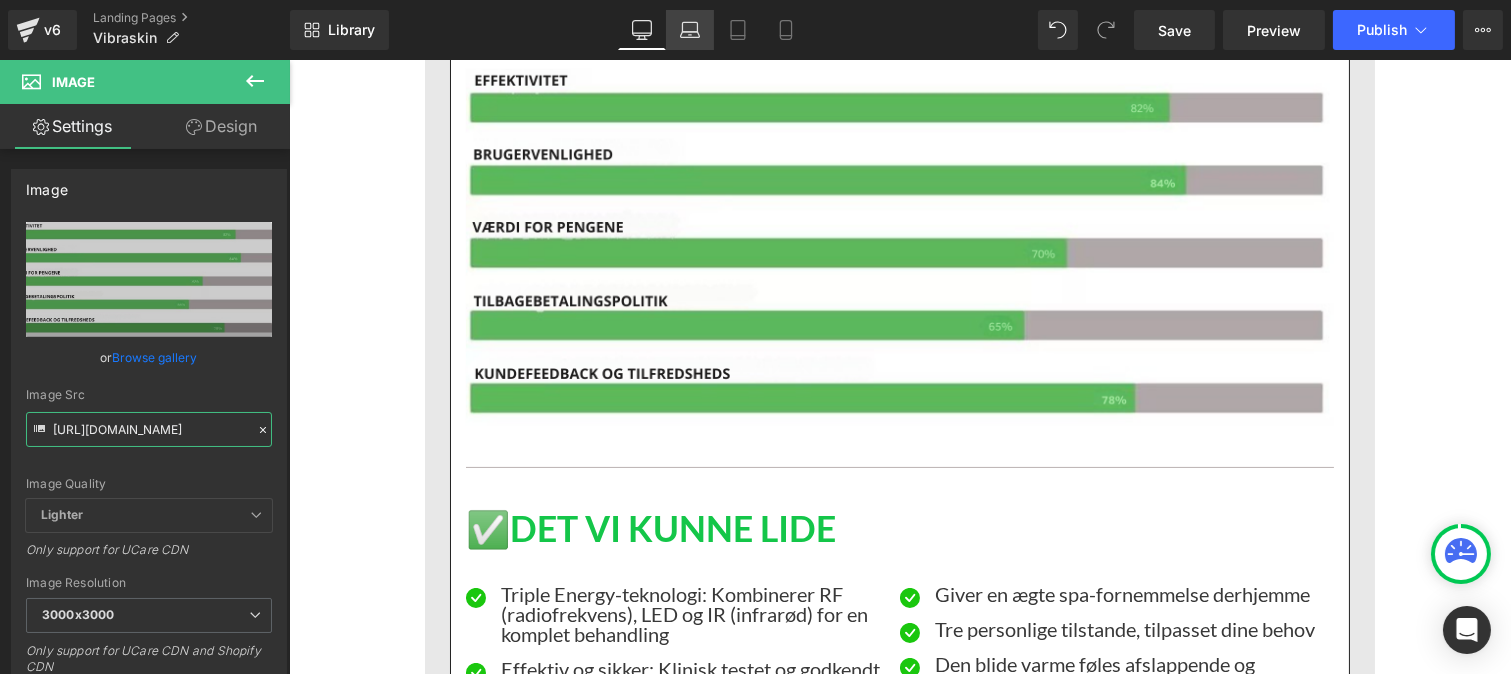 scroll, scrollTop: 0, scrollLeft: 0, axis: both 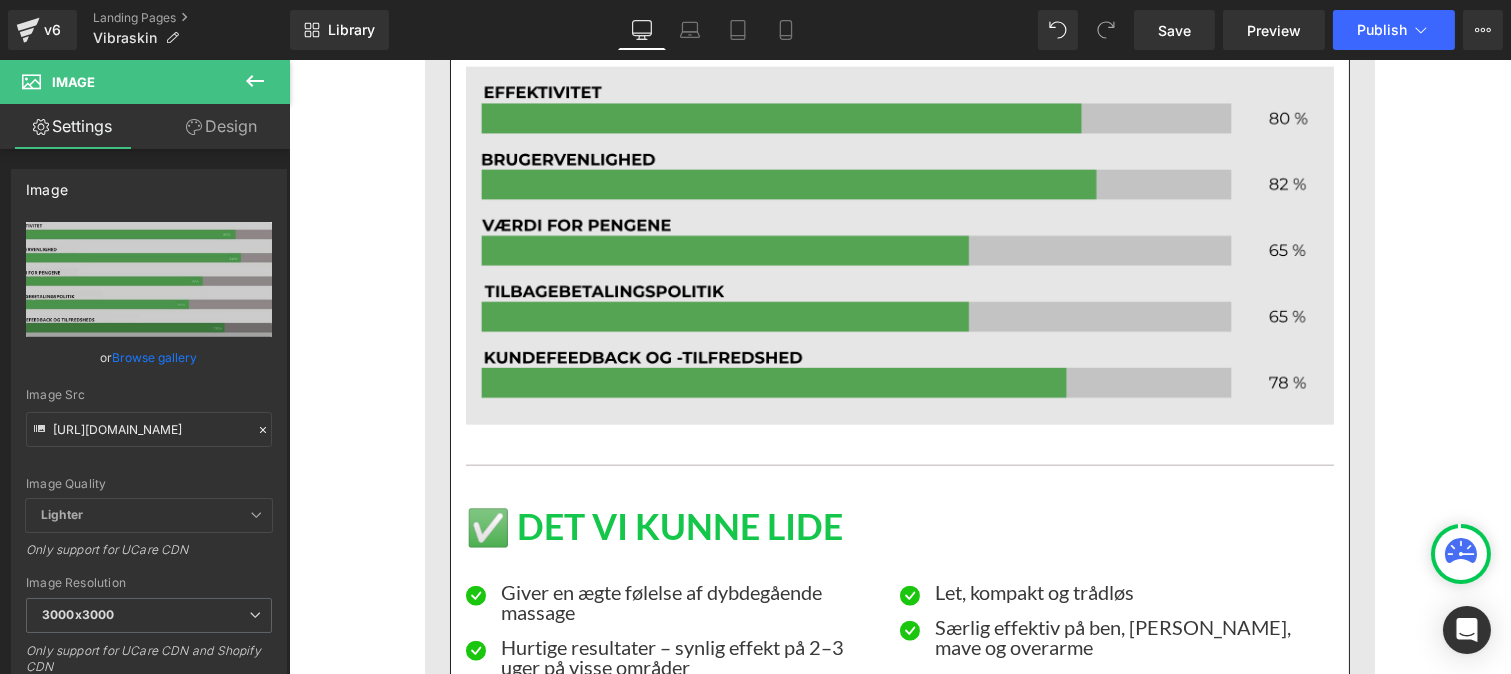 click at bounding box center (899, 246) 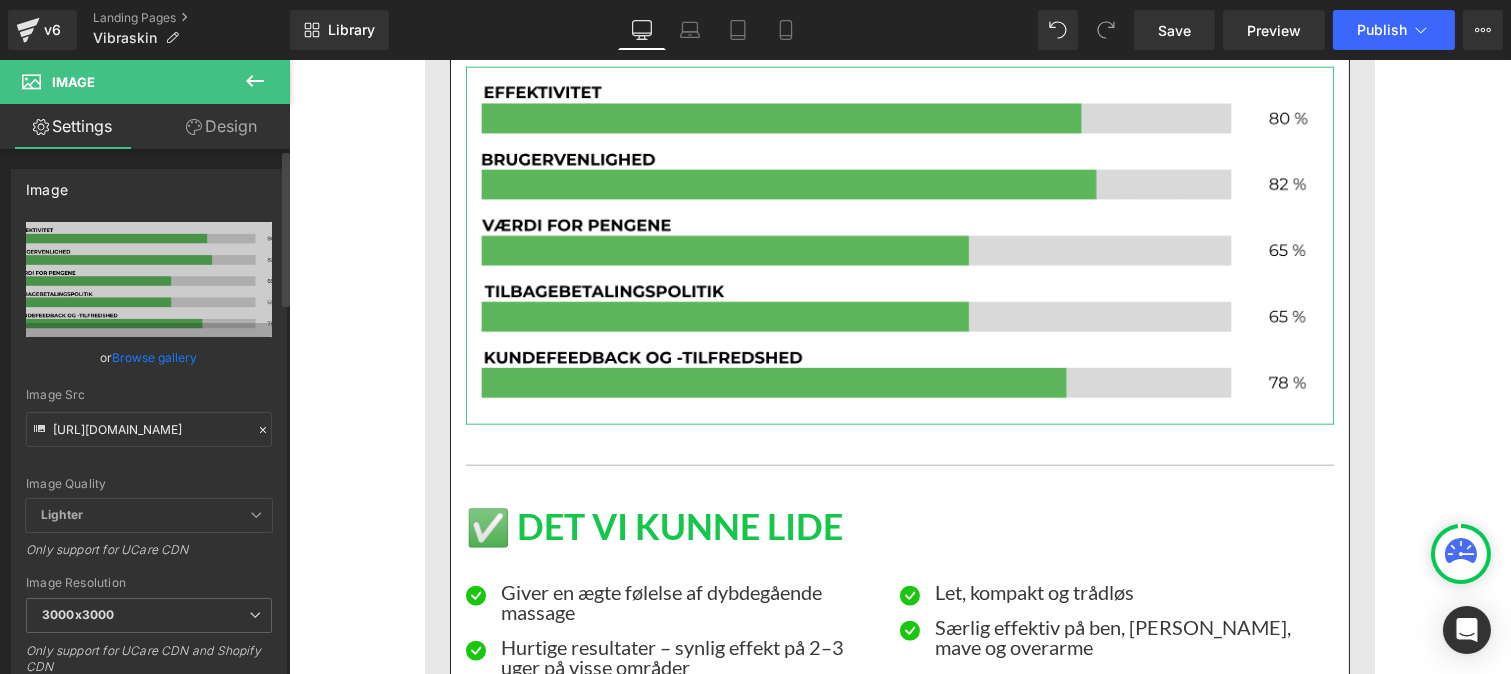 click 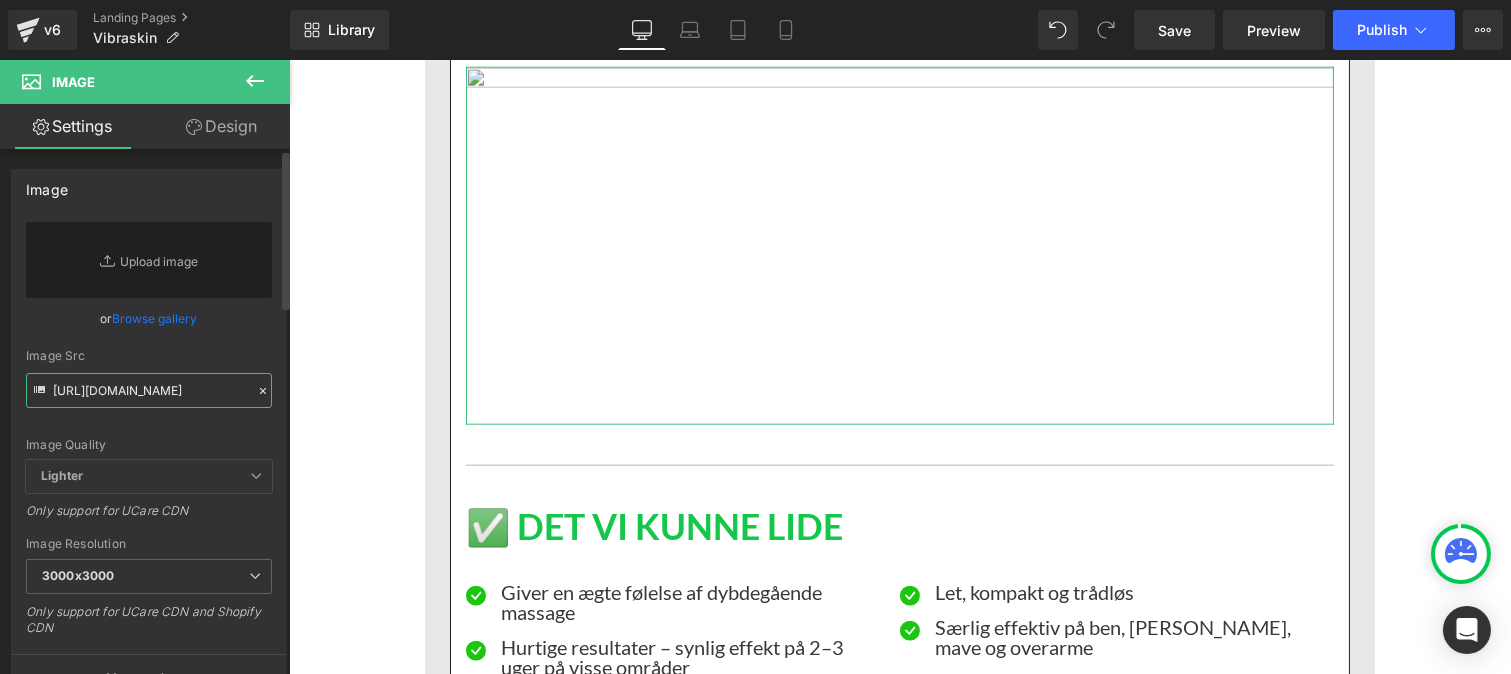 click on "[URL][DOMAIN_NAME]" at bounding box center (149, 390) 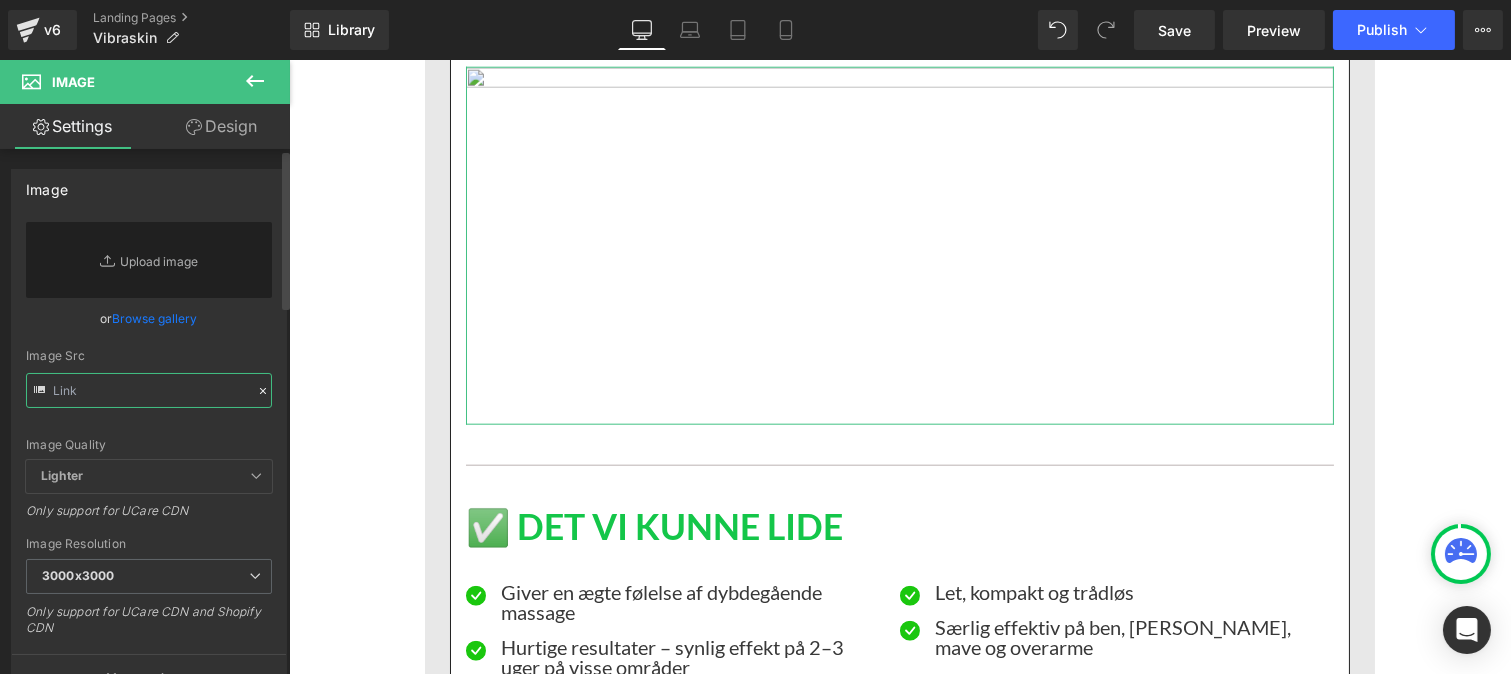 paste on "[URL][DOMAIN_NAME]" 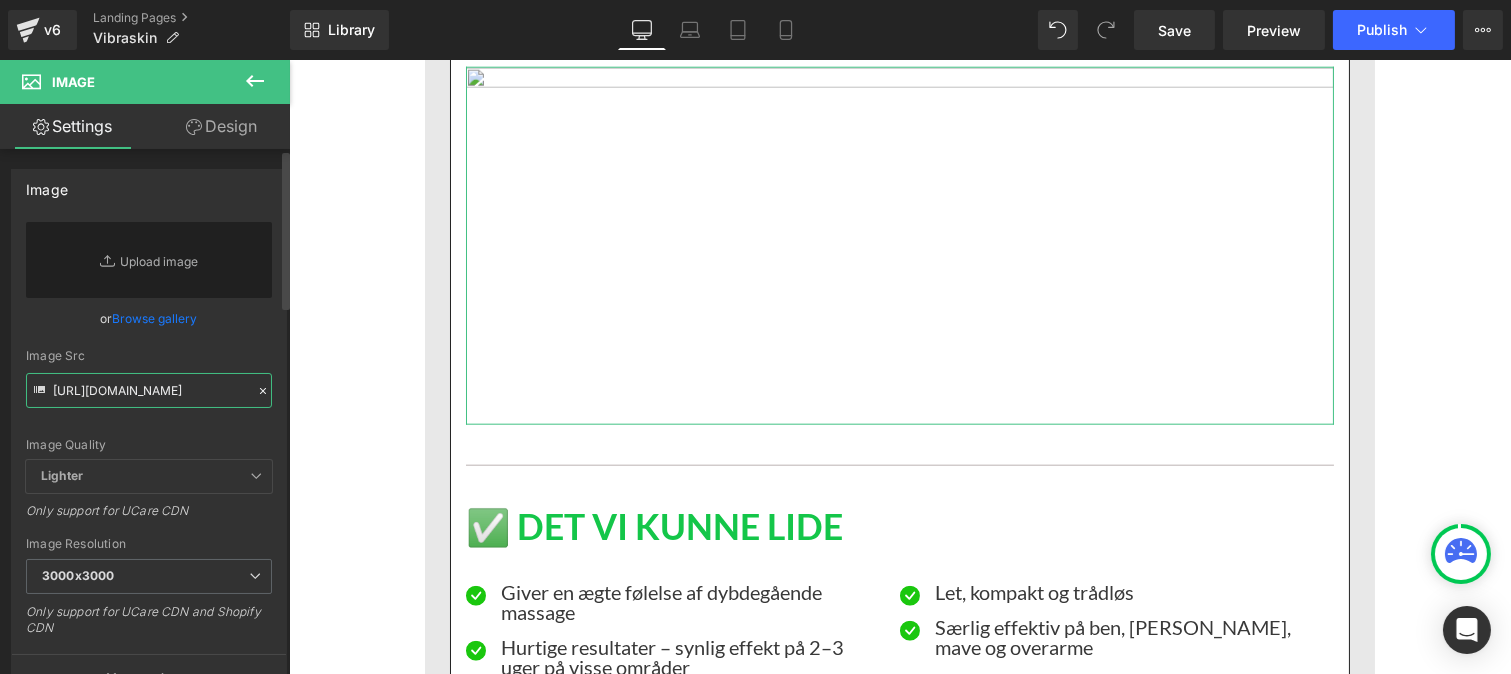 scroll, scrollTop: 0, scrollLeft: 315, axis: horizontal 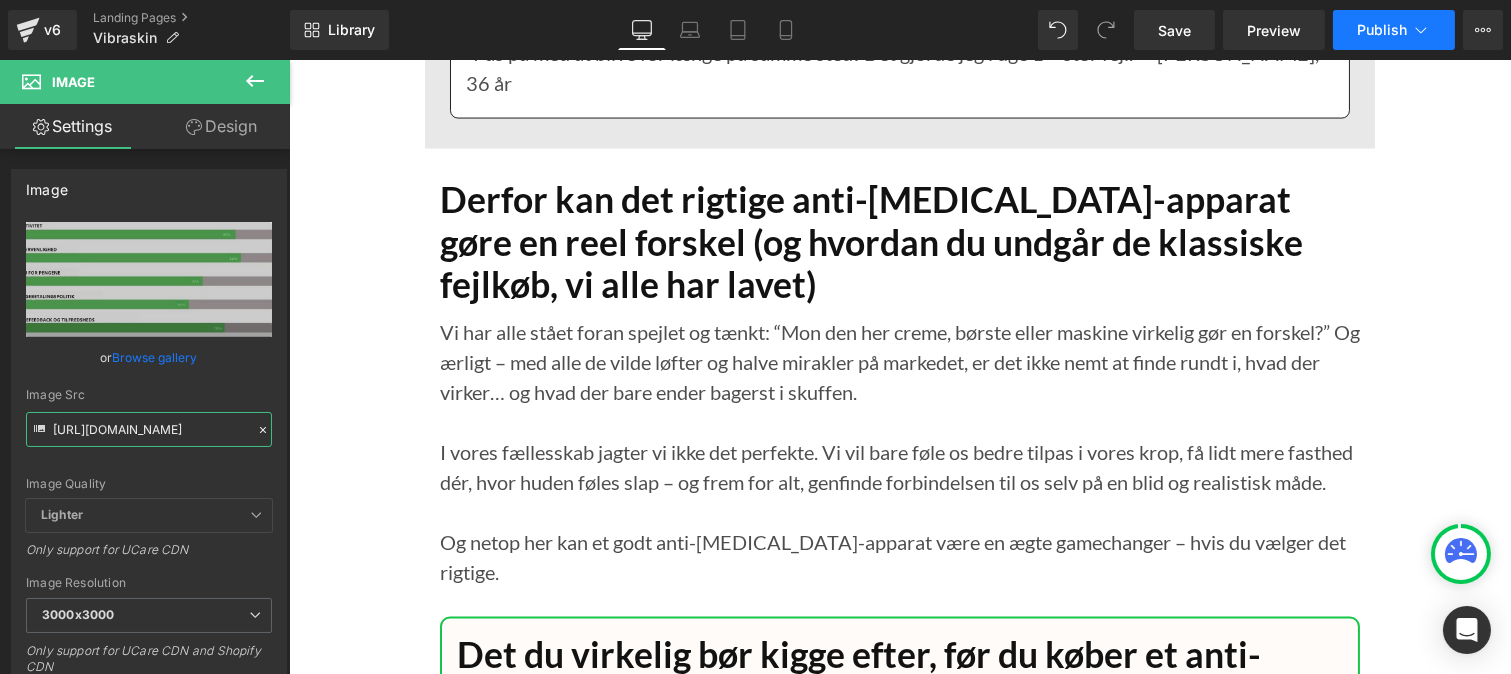 type on "[URL][DOMAIN_NAME]" 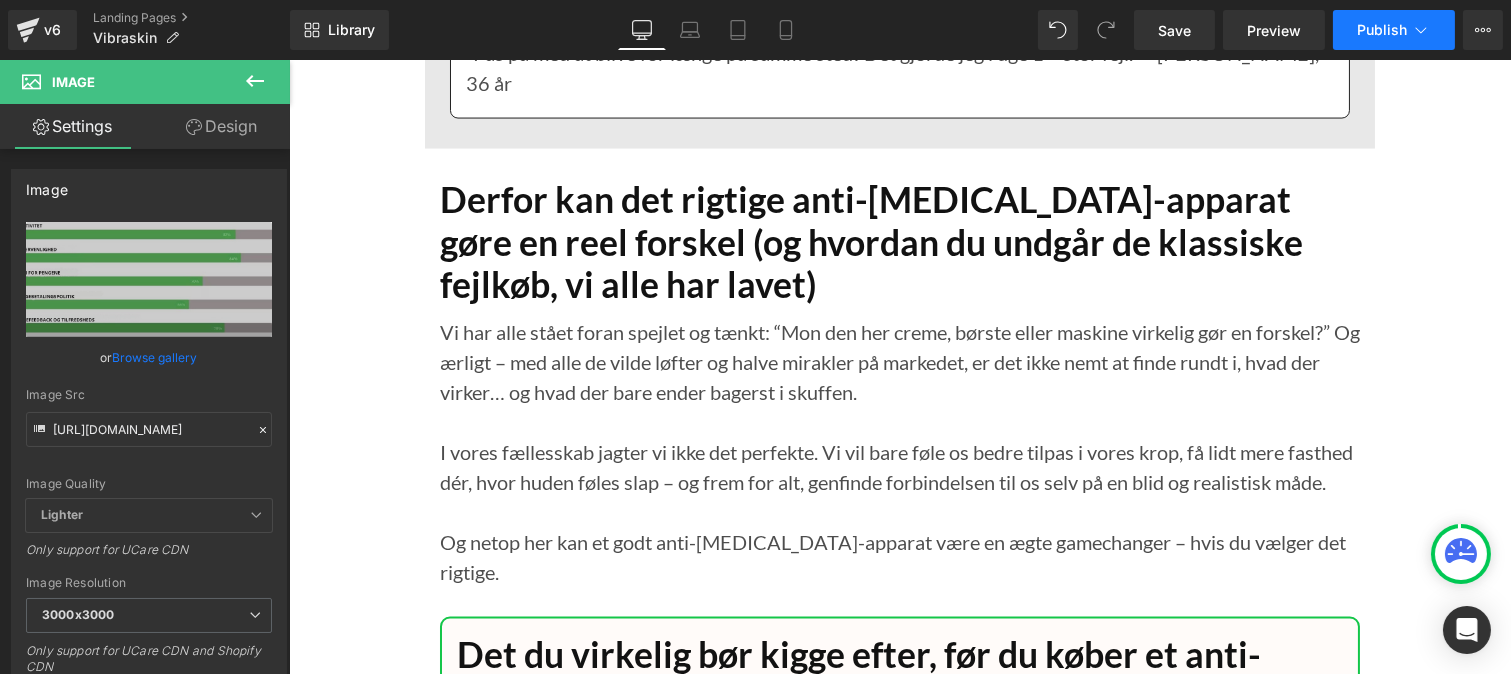 scroll, scrollTop: 0, scrollLeft: 0, axis: both 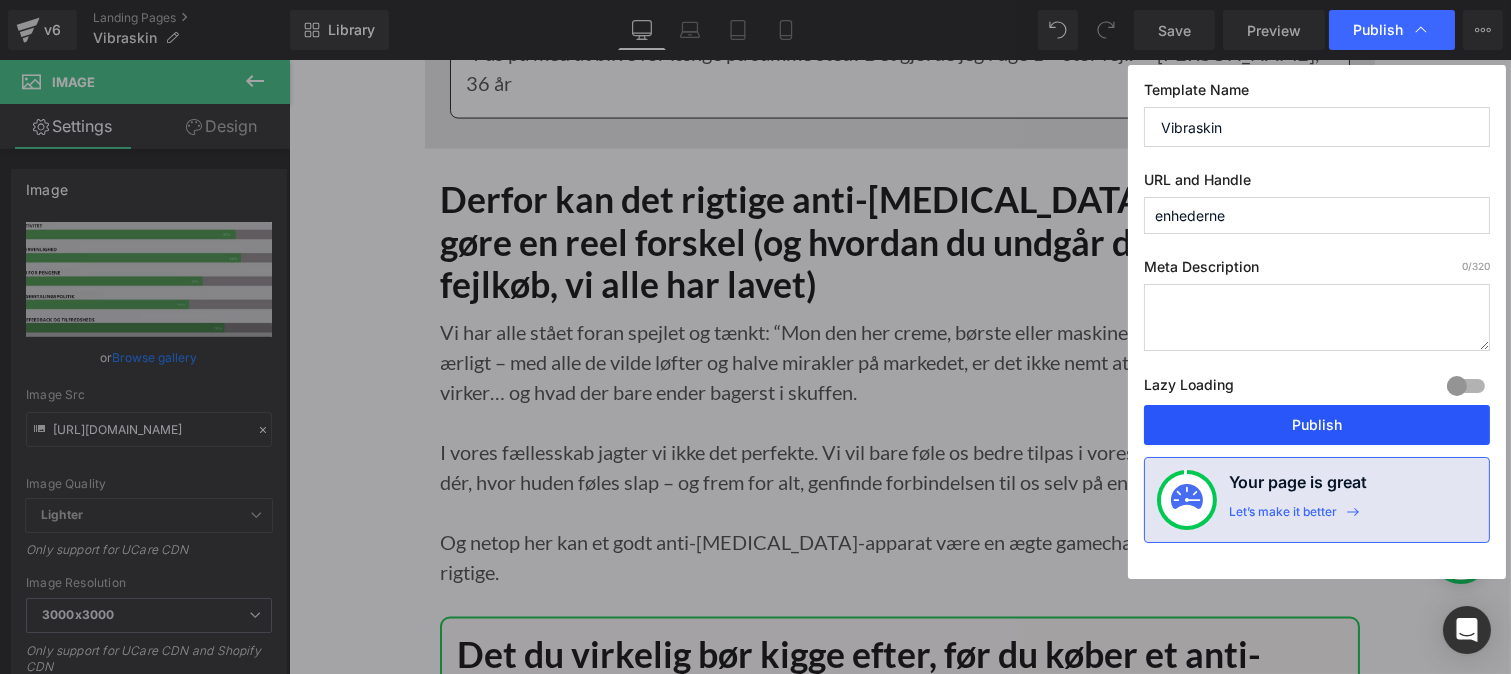 click on "Publish" at bounding box center [1317, 425] 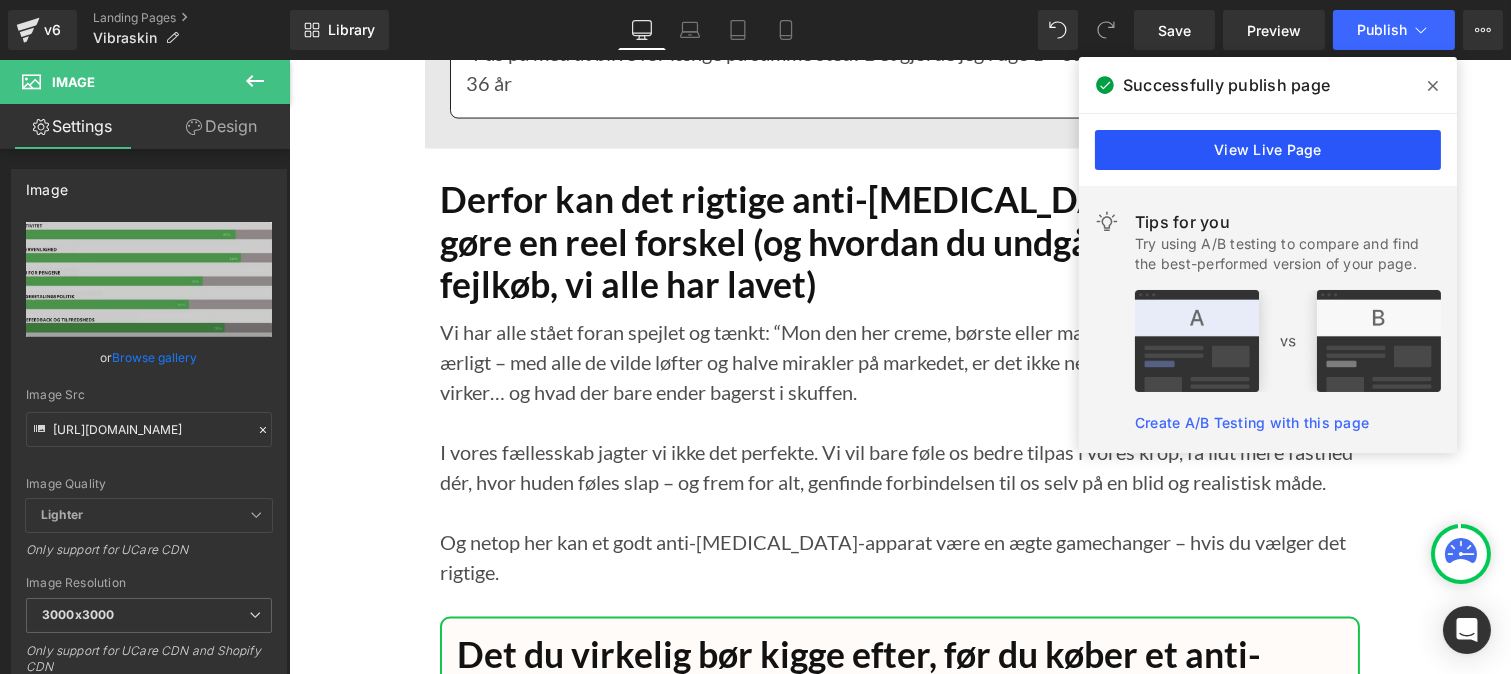 click on "View Live Page" at bounding box center [1268, 150] 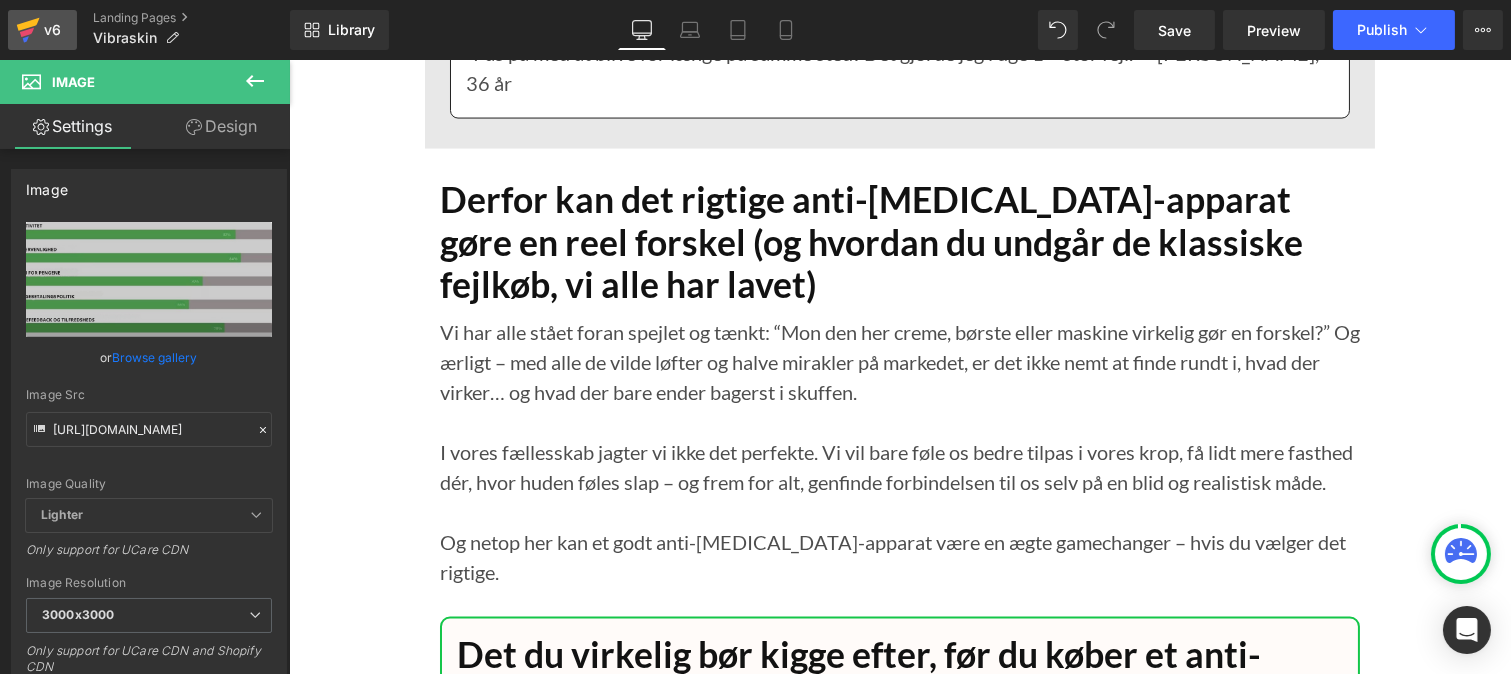click 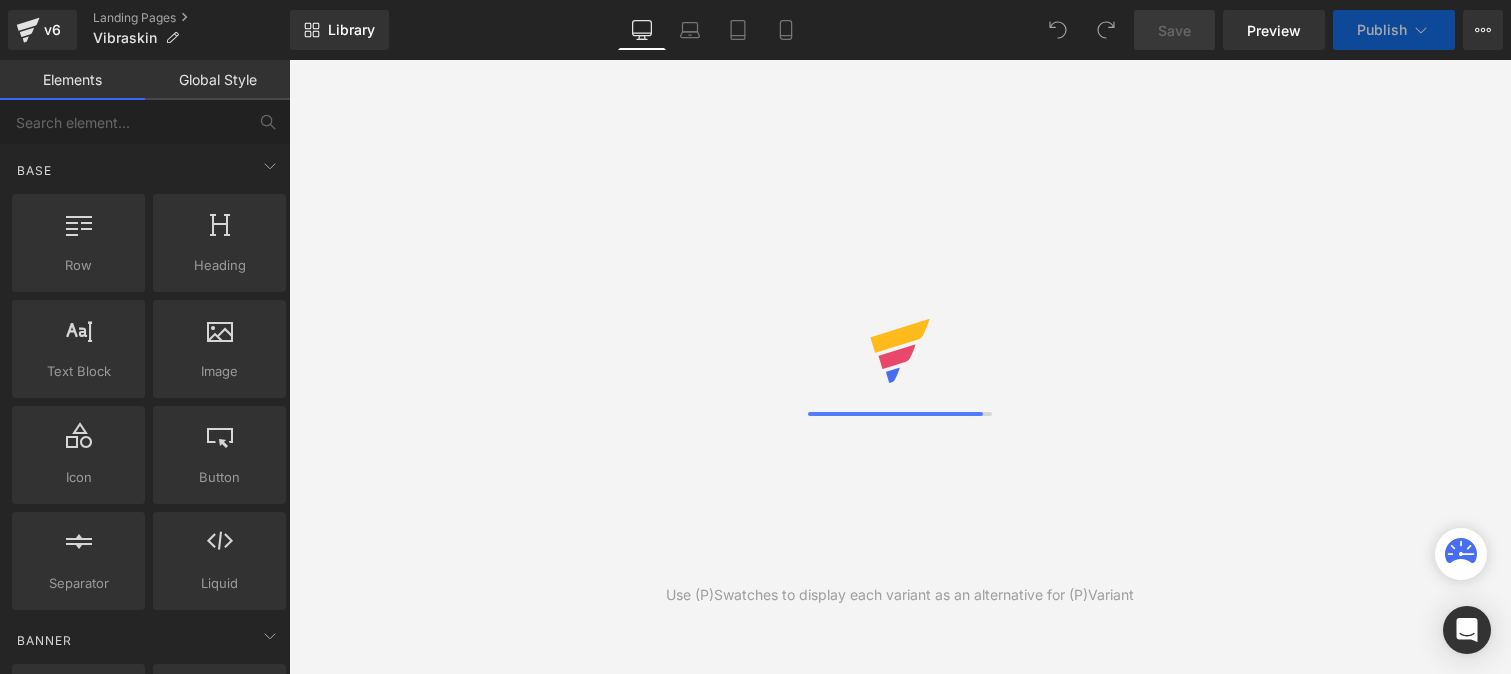 scroll, scrollTop: 0, scrollLeft: 0, axis: both 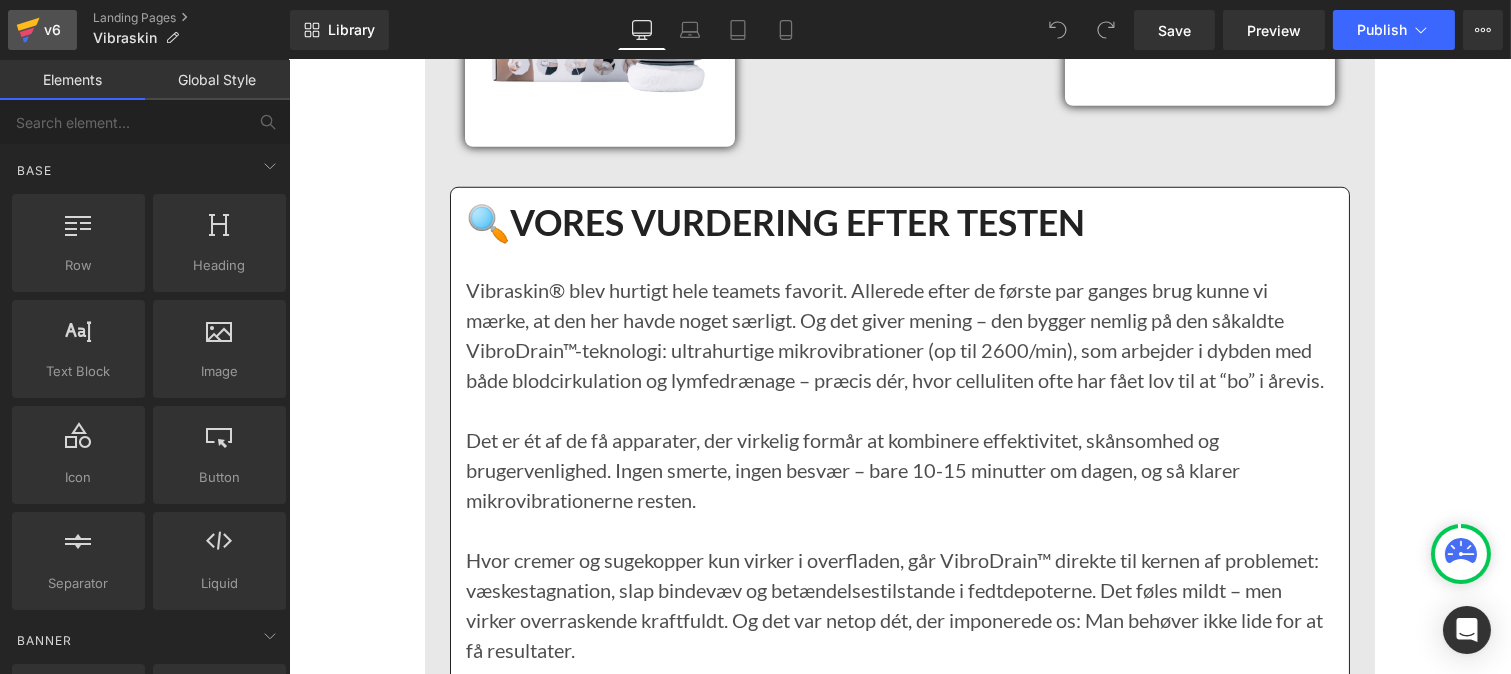 click on "v6" at bounding box center (52, 30) 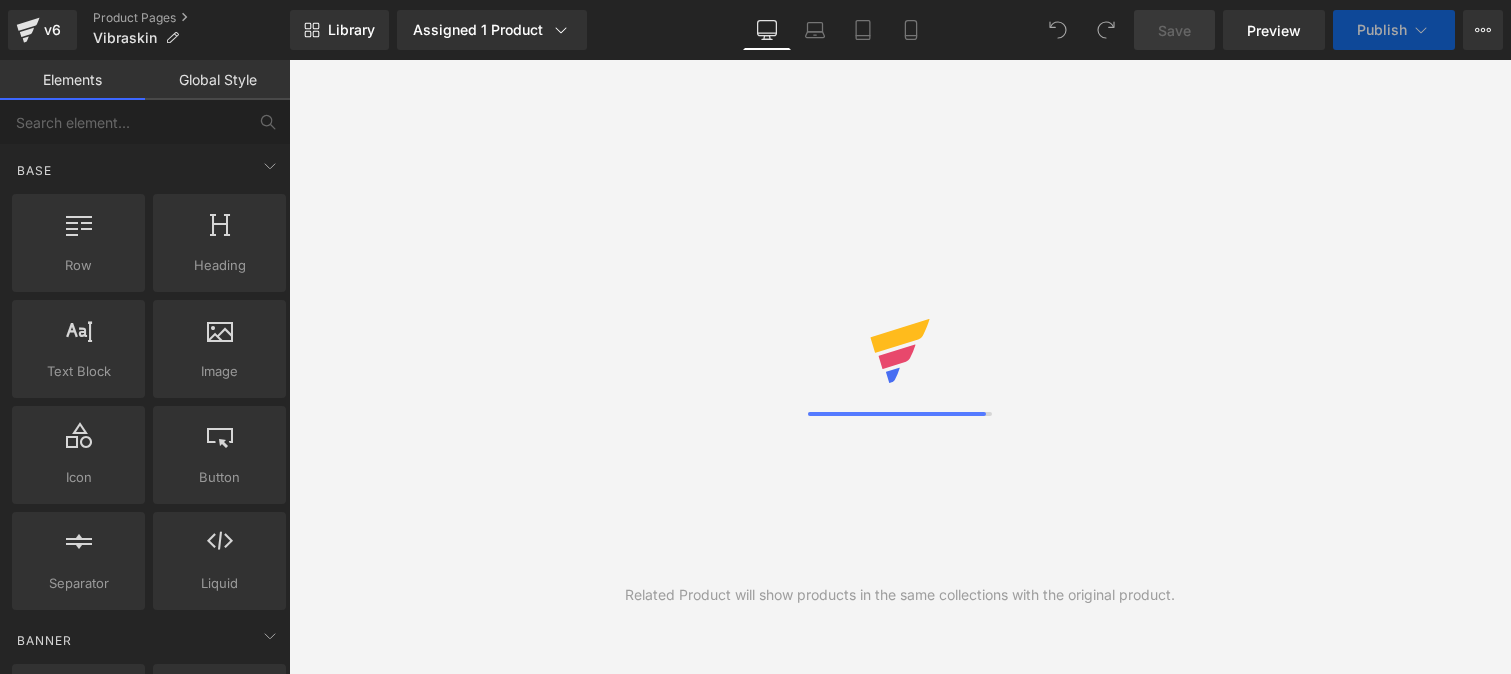 scroll, scrollTop: 0, scrollLeft: 0, axis: both 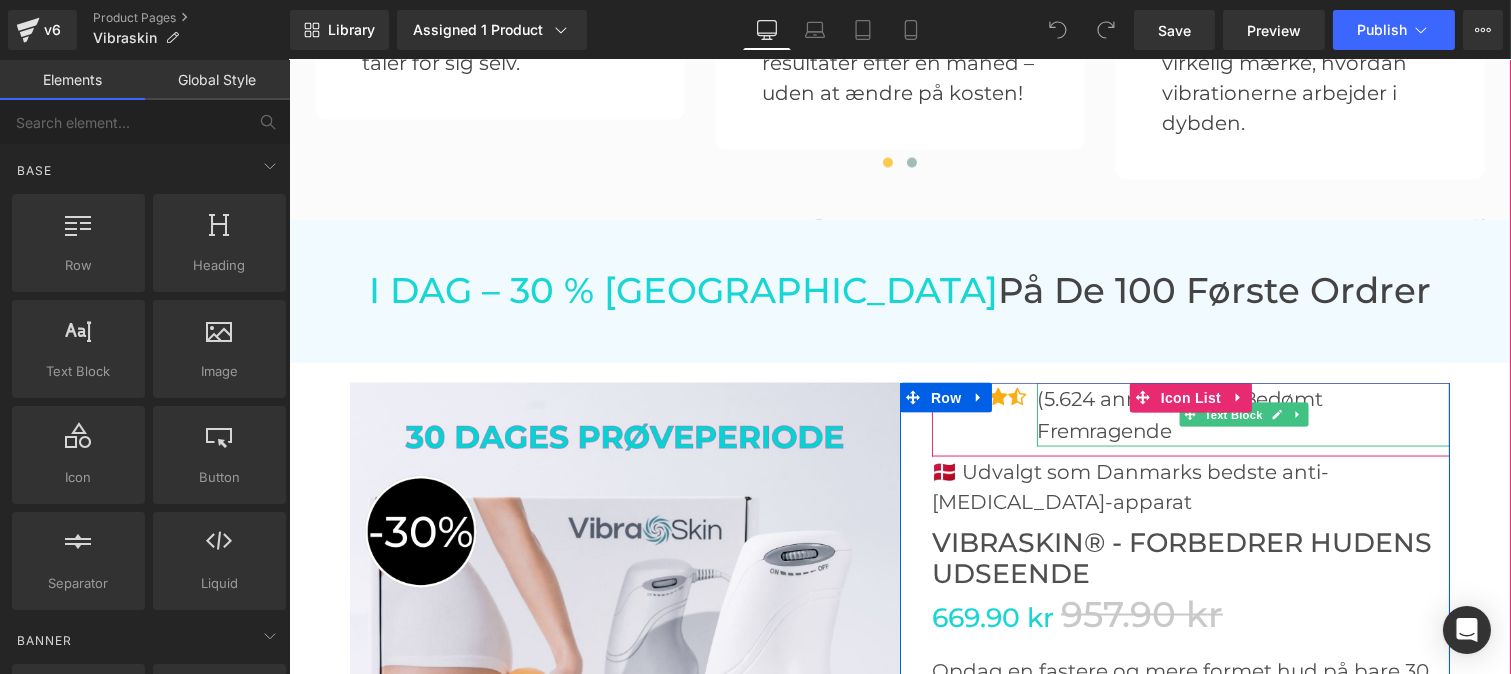 click on "(5.624 anmeldelser)  –  Bedømt Fremragende" at bounding box center [1242, 415] 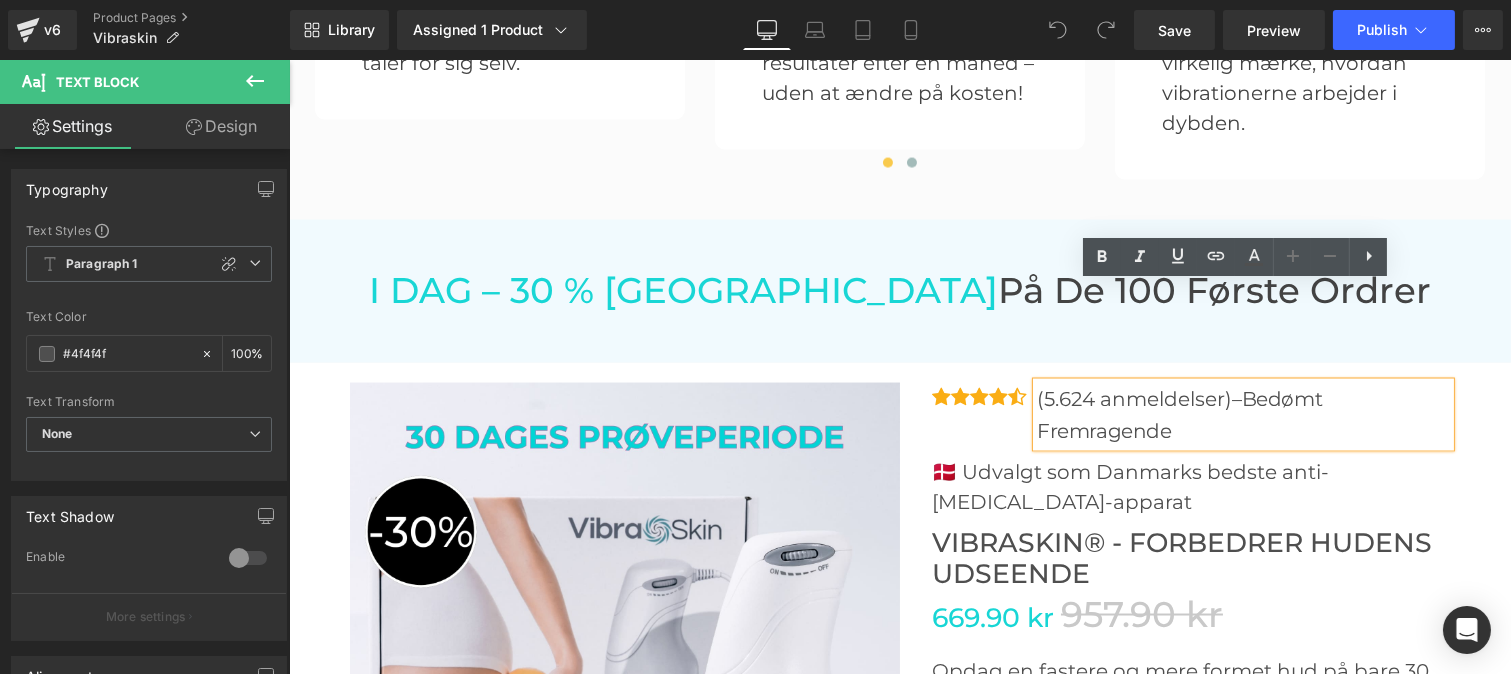 click on "(5.624 anmeldelser)  –  Bedømt Fremragende" at bounding box center (1242, 415) 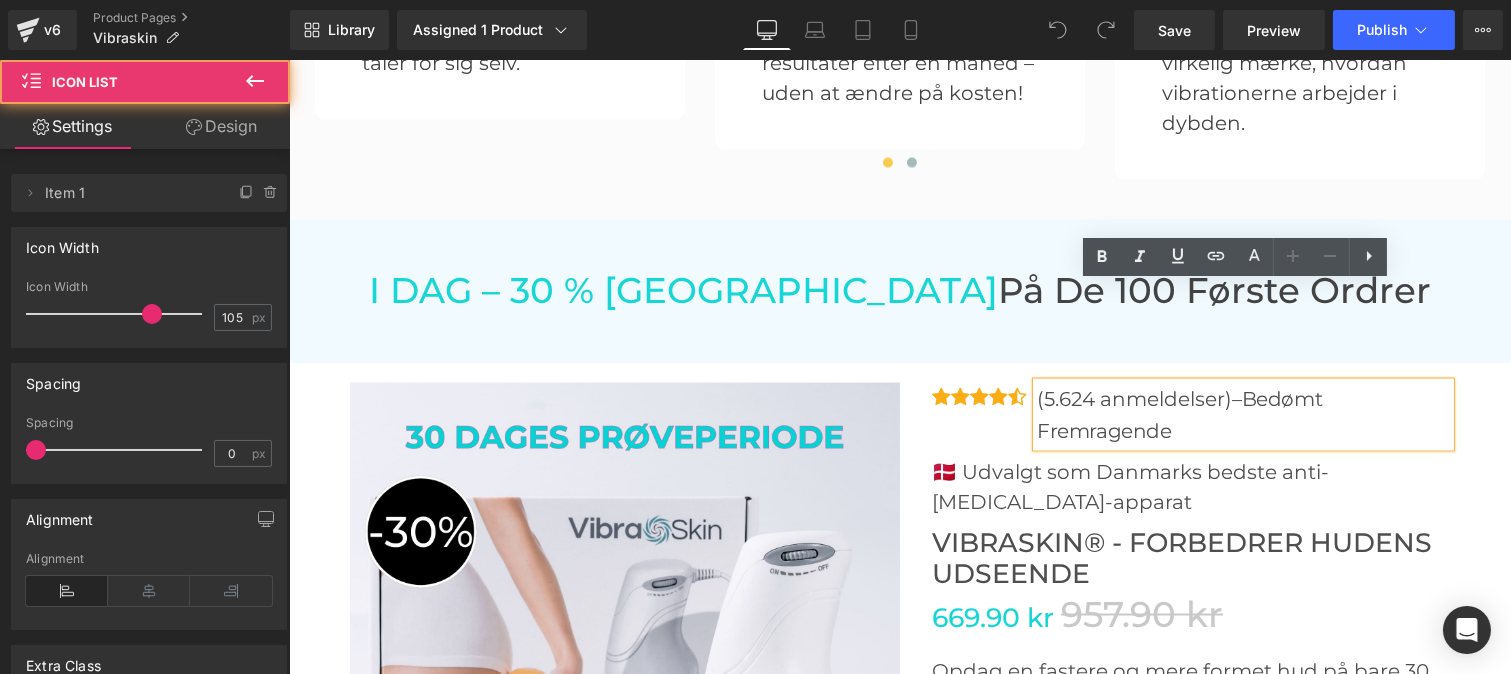 click on "(5.624 anmeldelser)  –  Bedømt Fremragende
Text Block" at bounding box center (1190, 415) 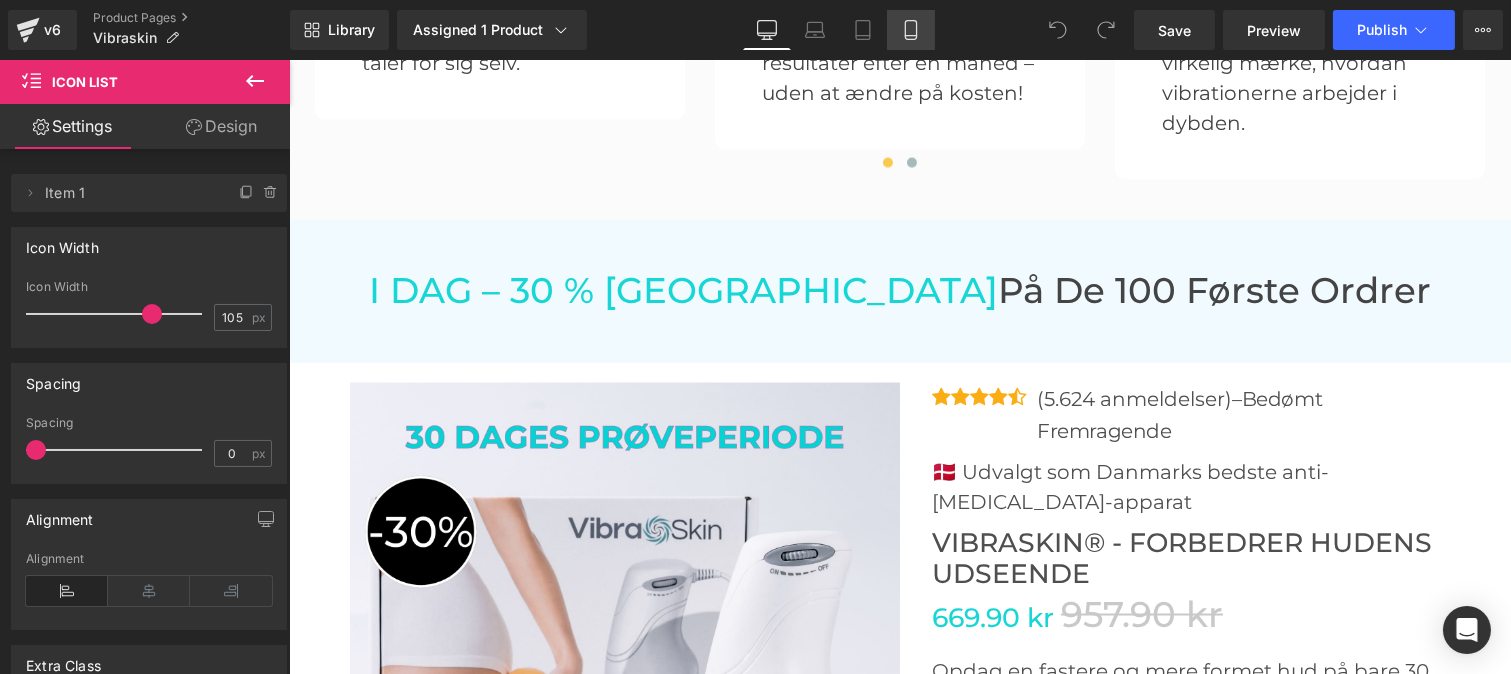 click on "Mobile" at bounding box center [911, 30] 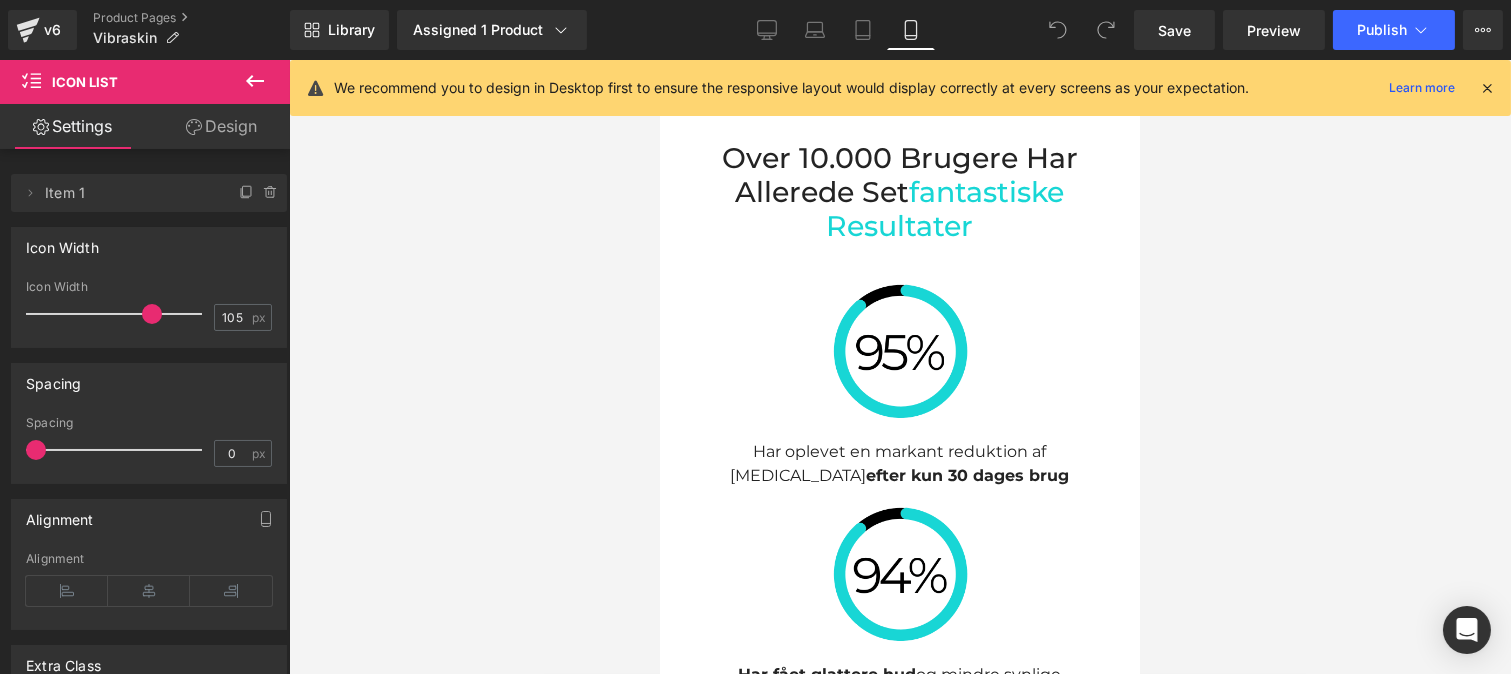 scroll, scrollTop: 7628, scrollLeft: 0, axis: vertical 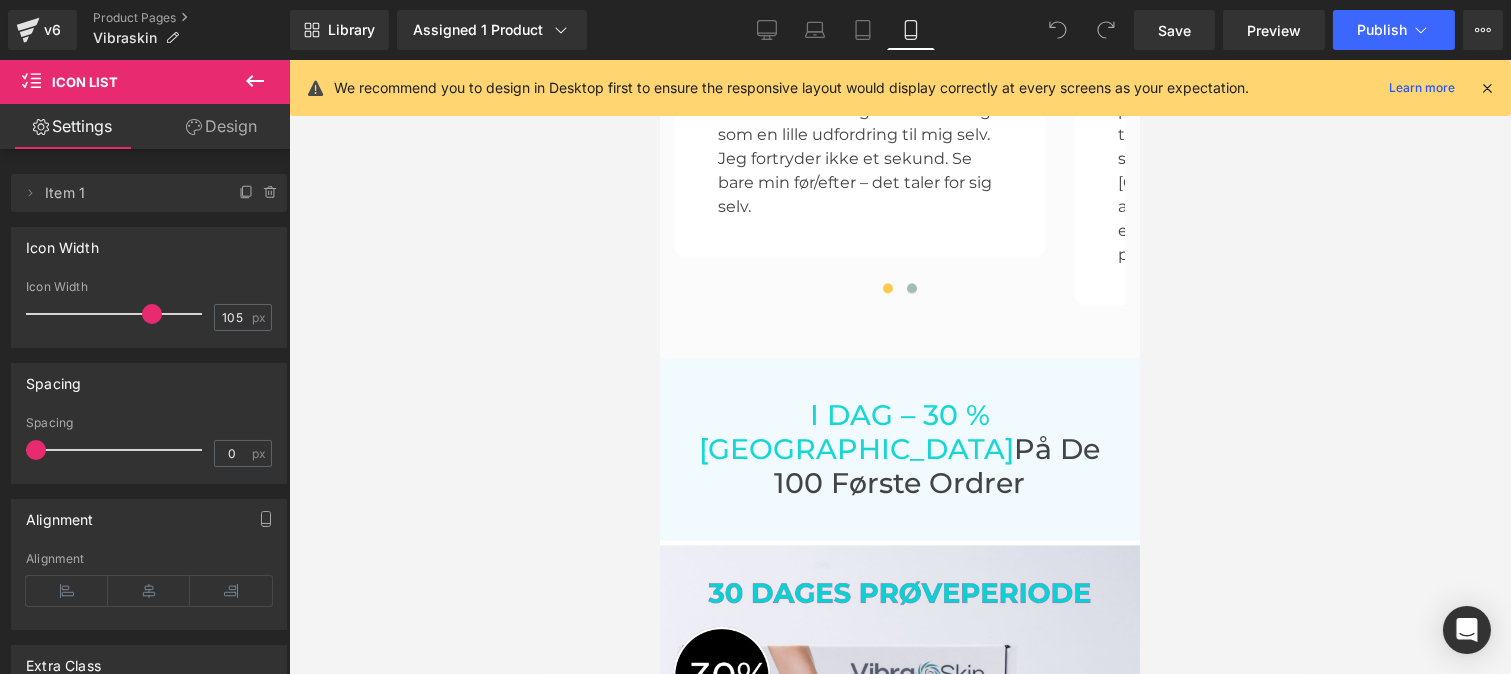 click 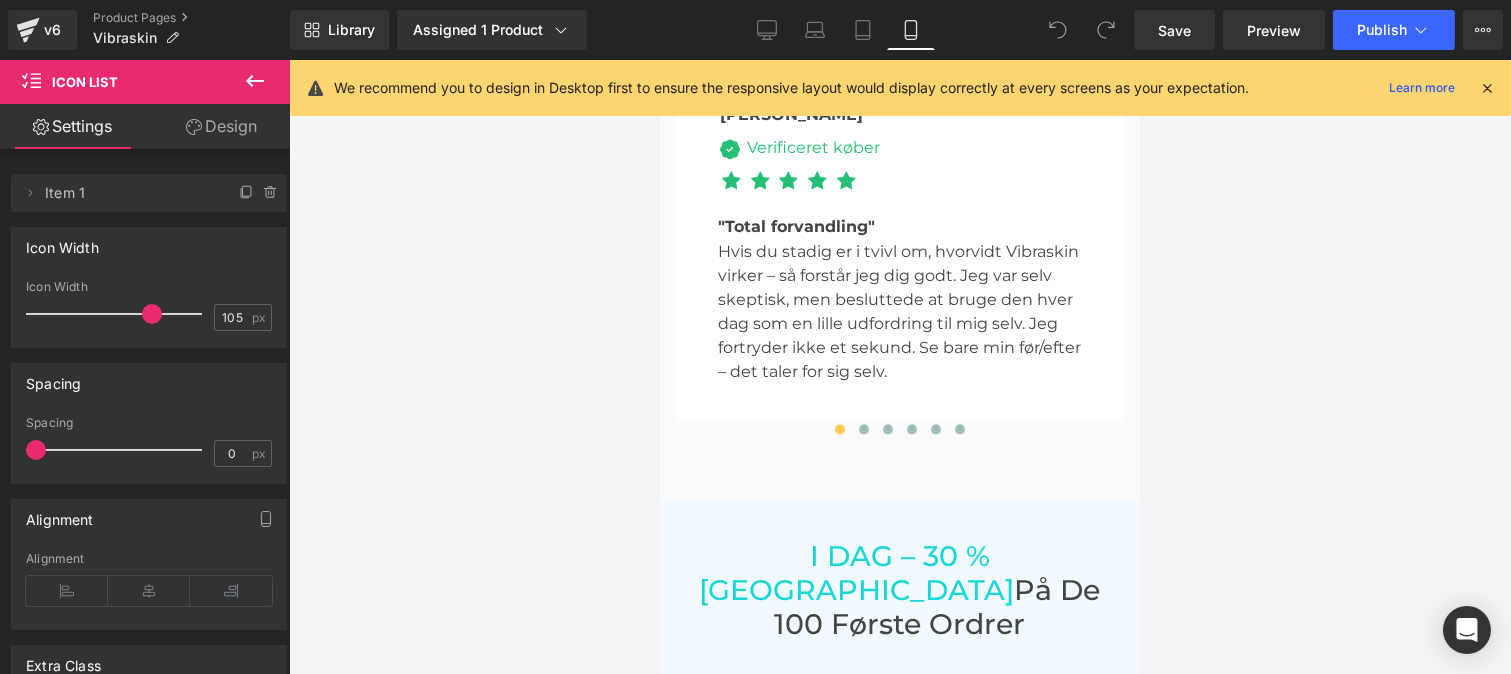 scroll, scrollTop: 7793, scrollLeft: 0, axis: vertical 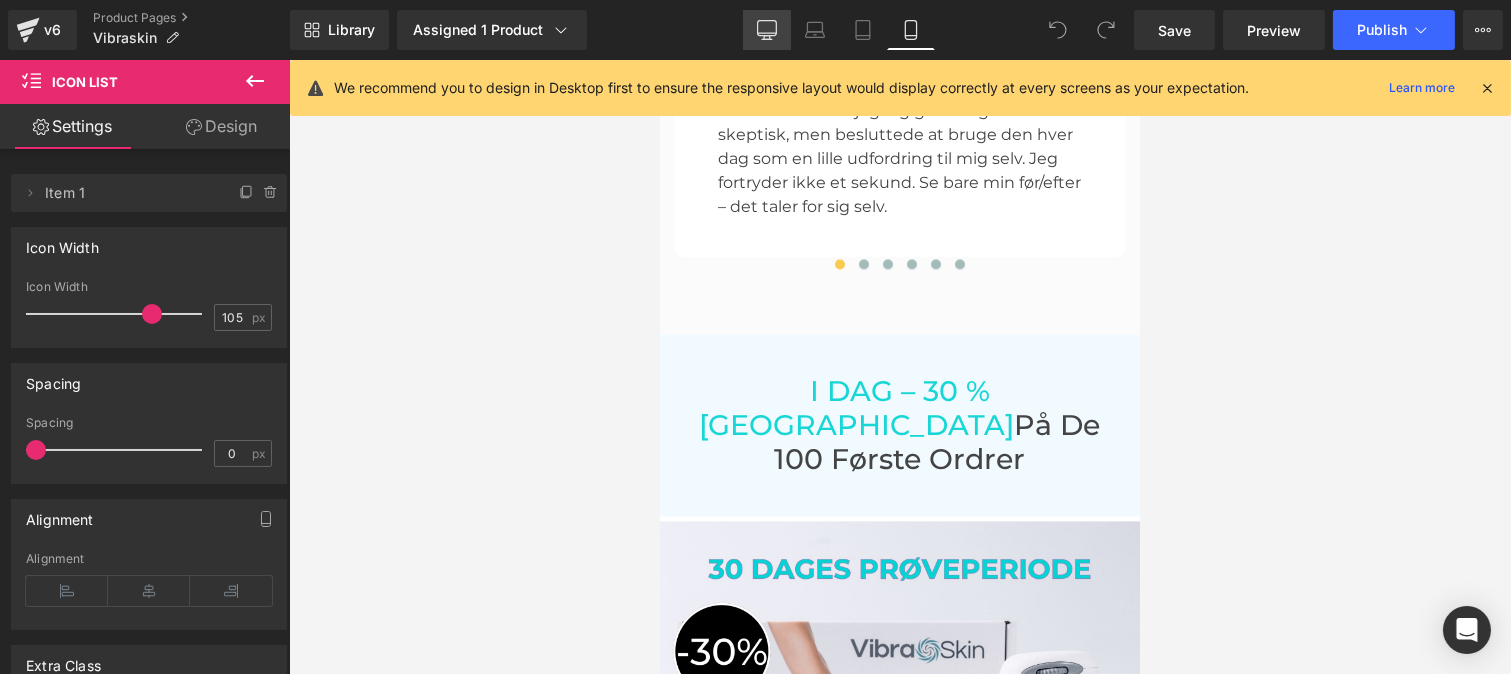 click 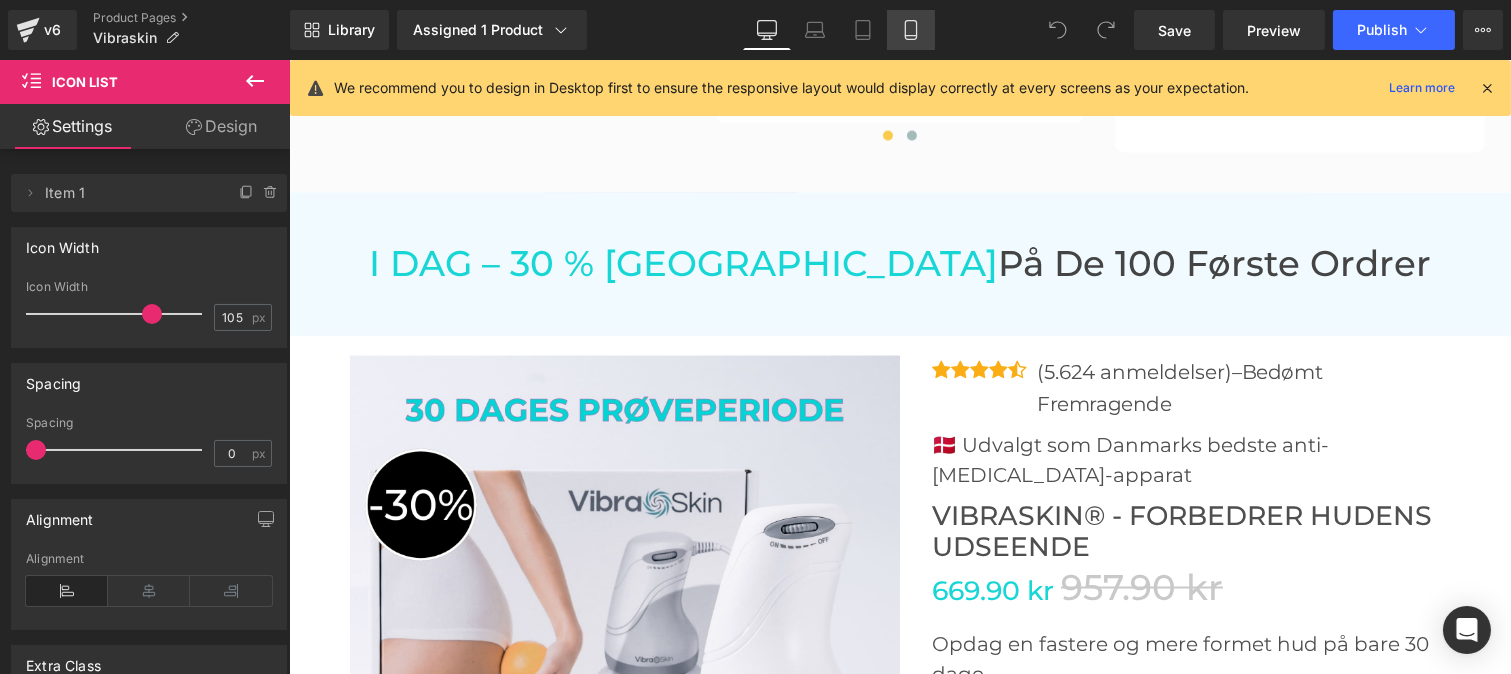 scroll, scrollTop: 5878, scrollLeft: 0, axis: vertical 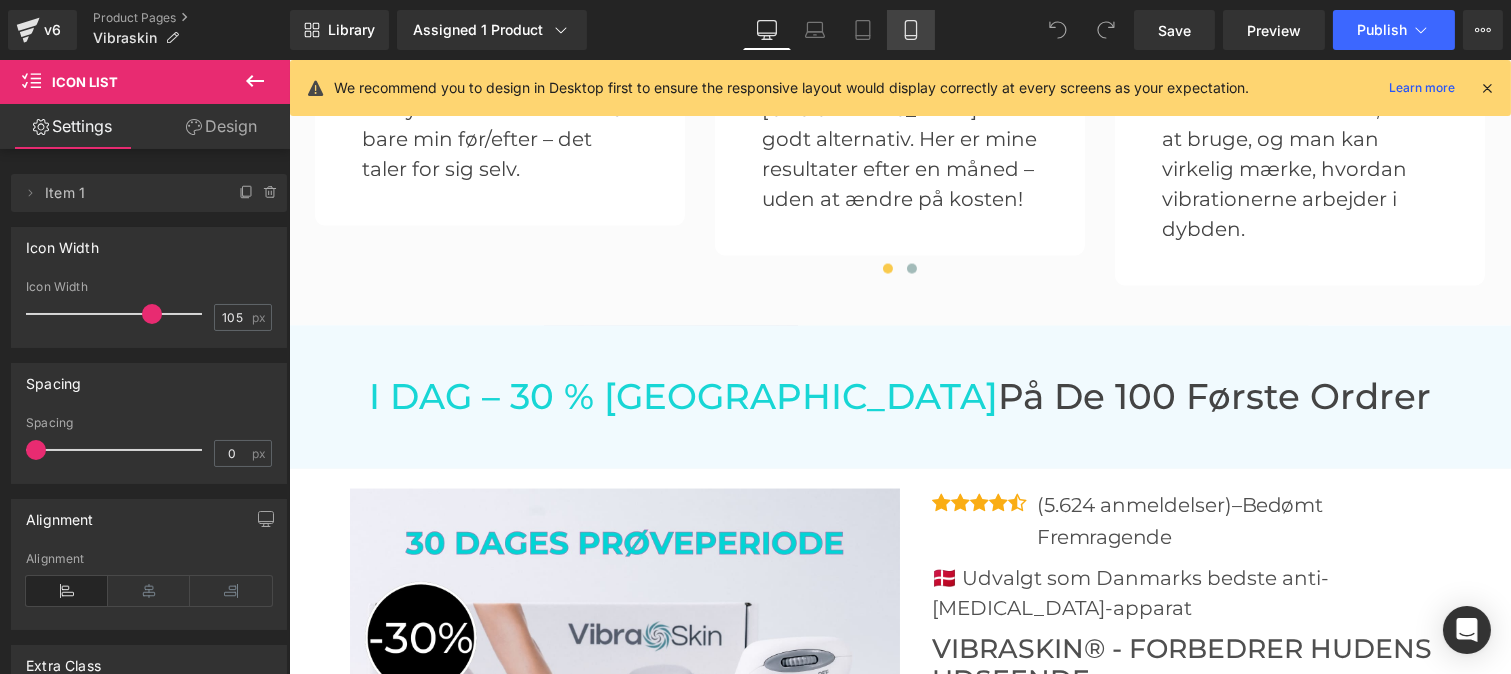 click 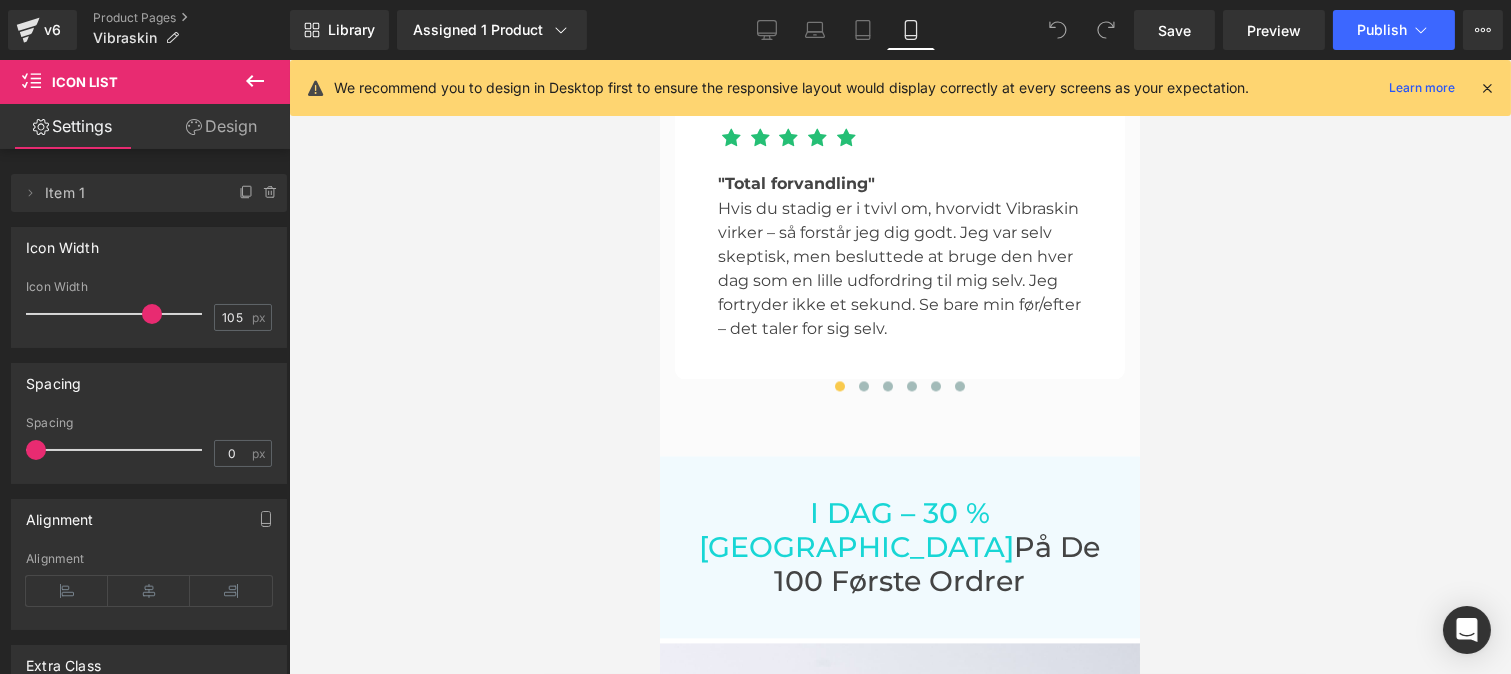 scroll, scrollTop: 8477, scrollLeft: 0, axis: vertical 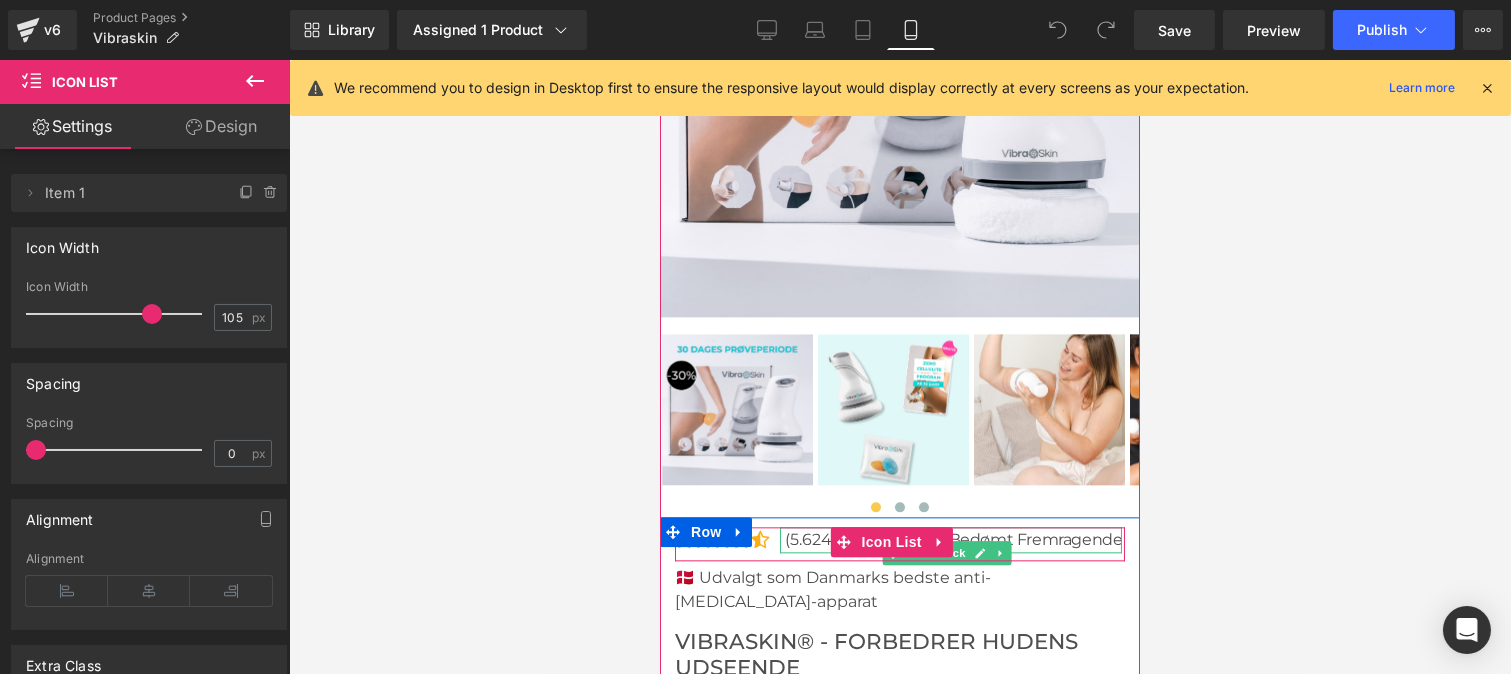 click on "(5.624 anmeldelser)  –  Bedømt Fremragende" at bounding box center [952, 540] 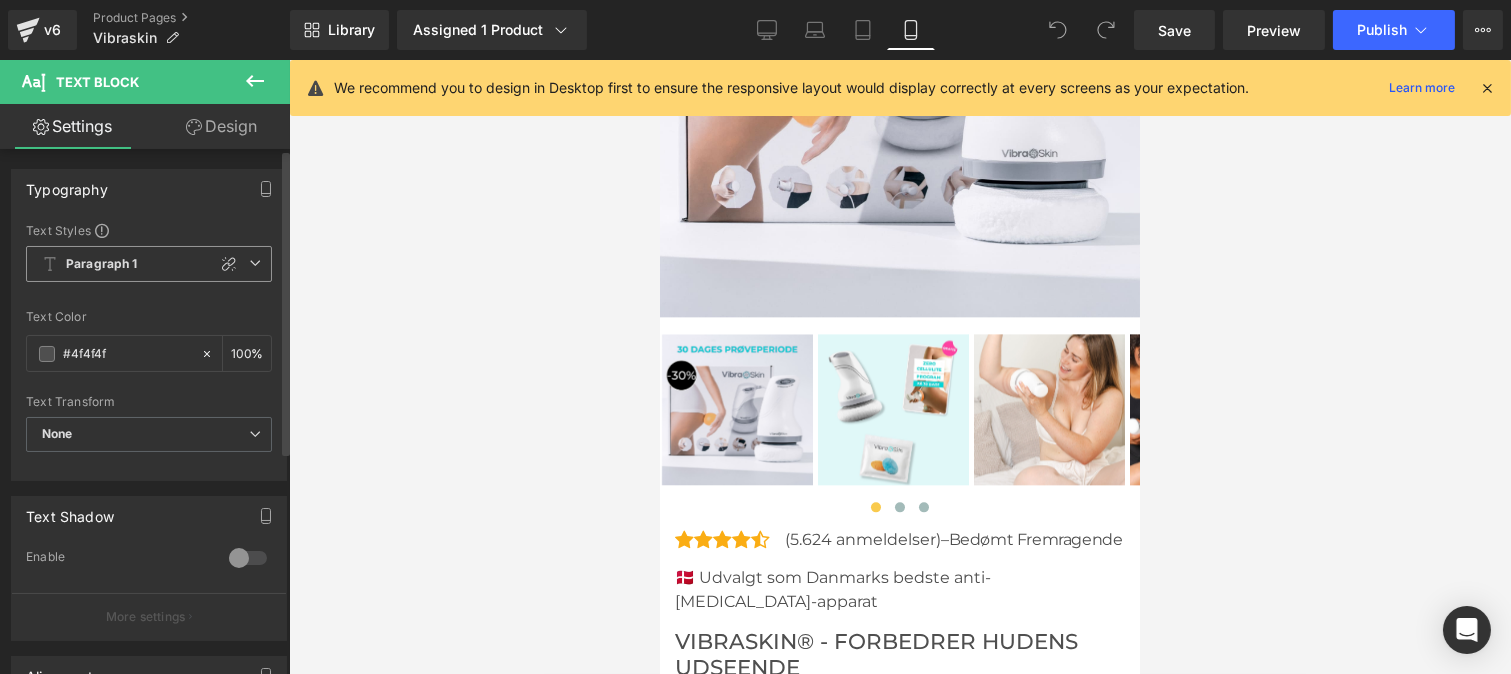 click on "Paragraph 1" at bounding box center [149, 264] 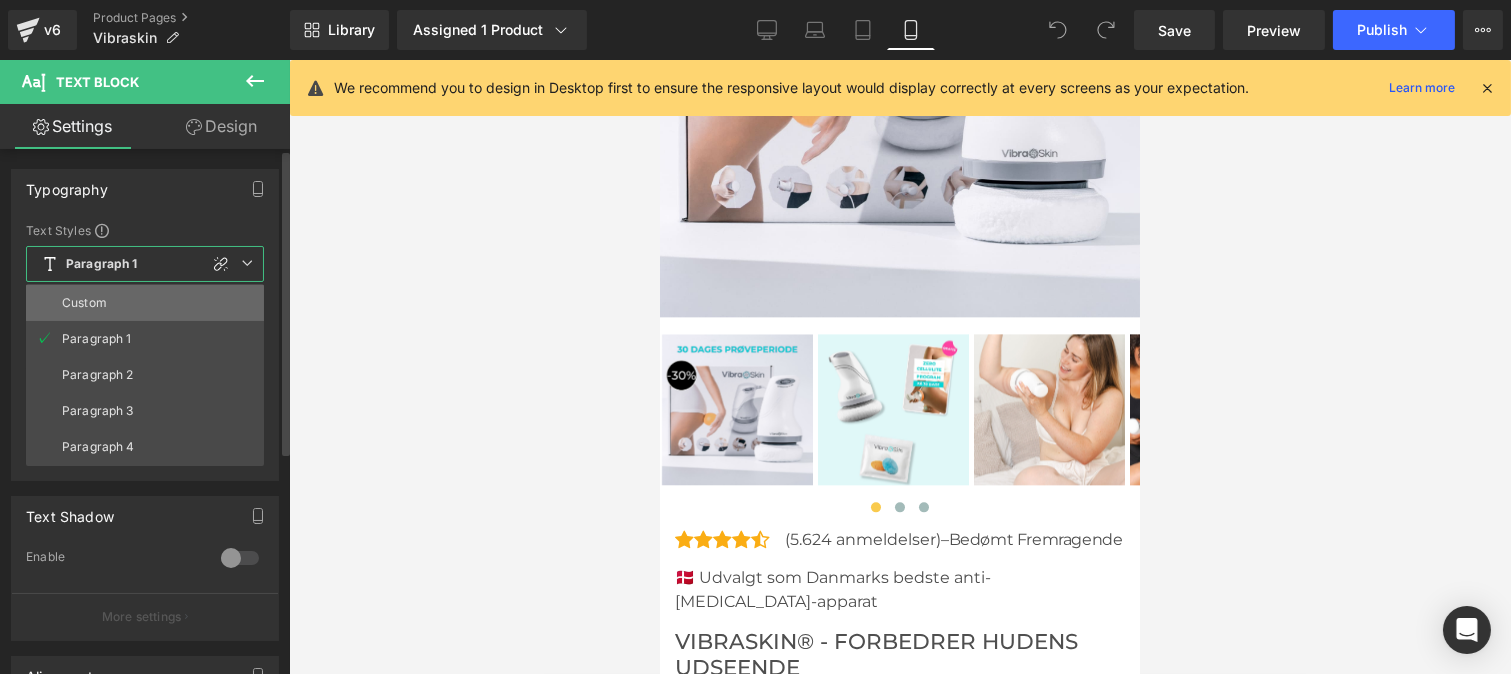 click on "Custom" at bounding box center [145, 303] 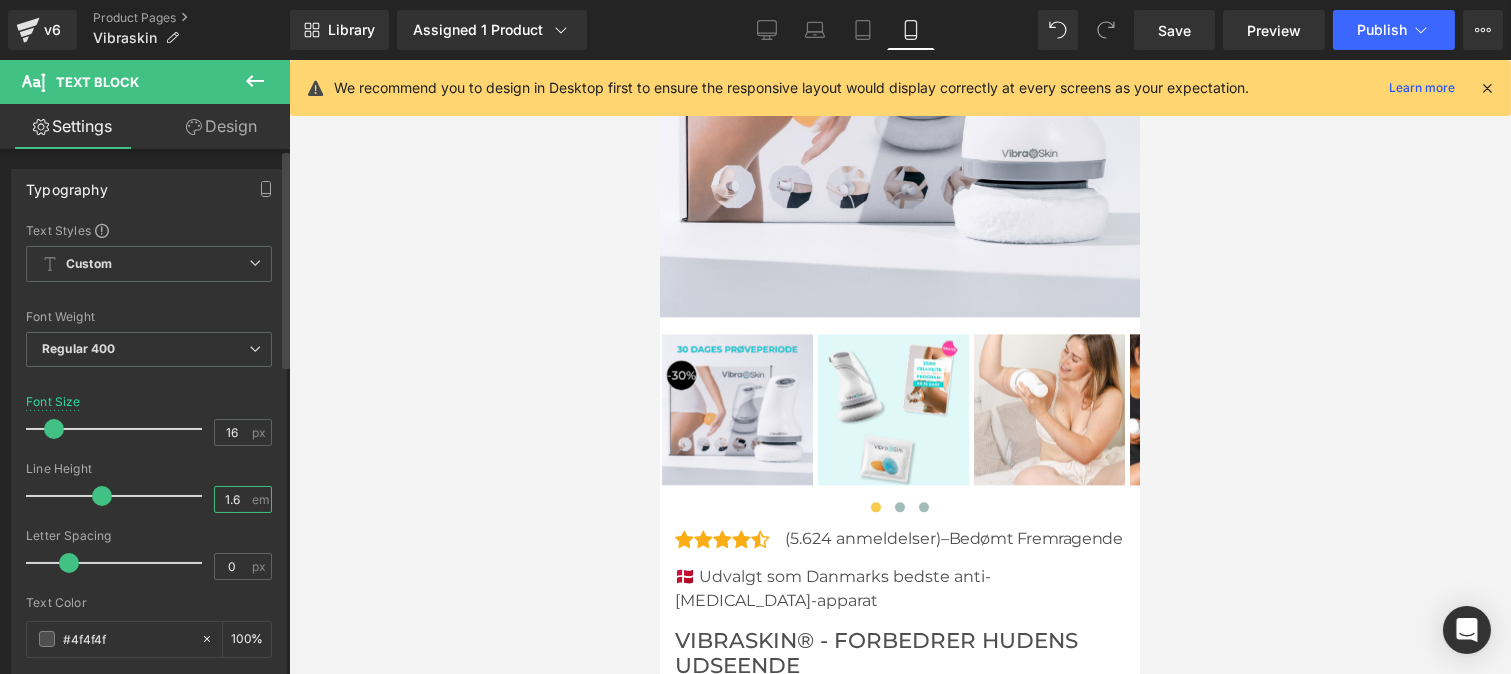 click on "1.6" at bounding box center [232, 499] 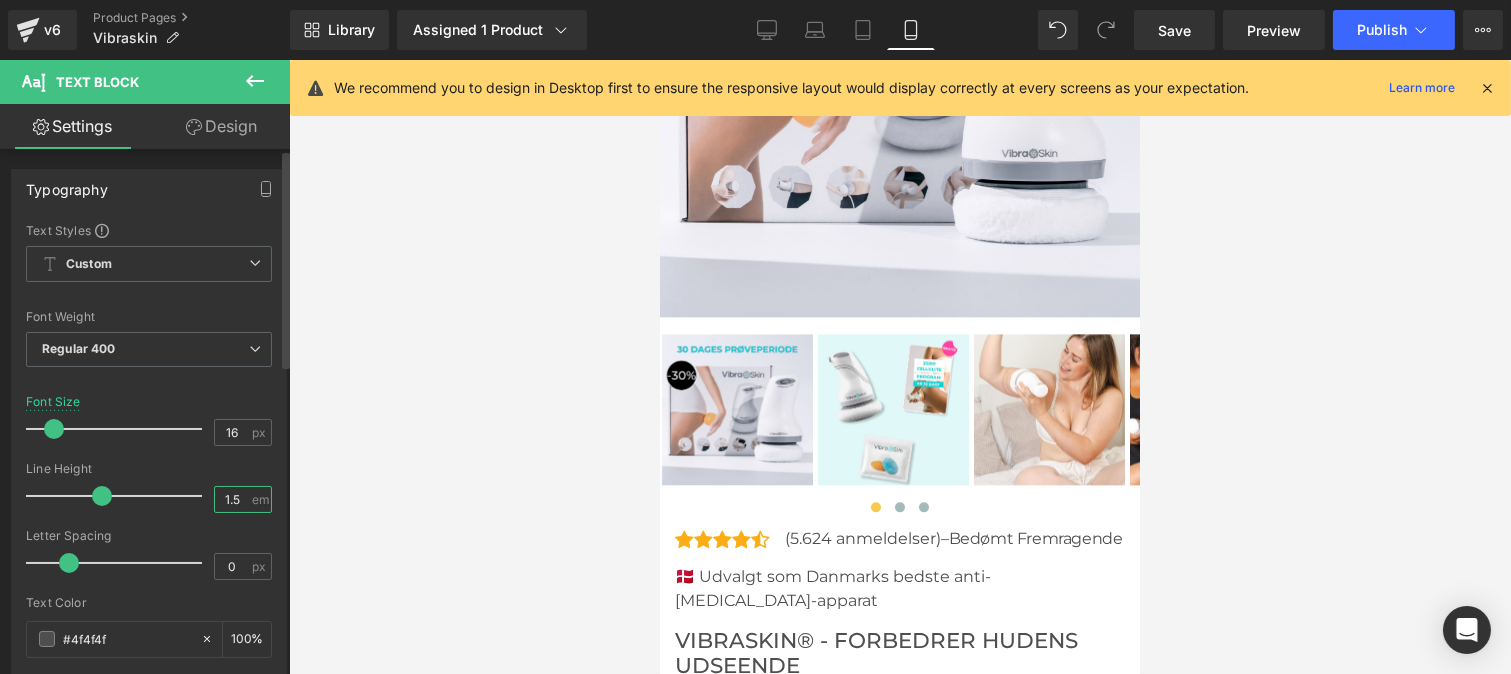 type on "1" 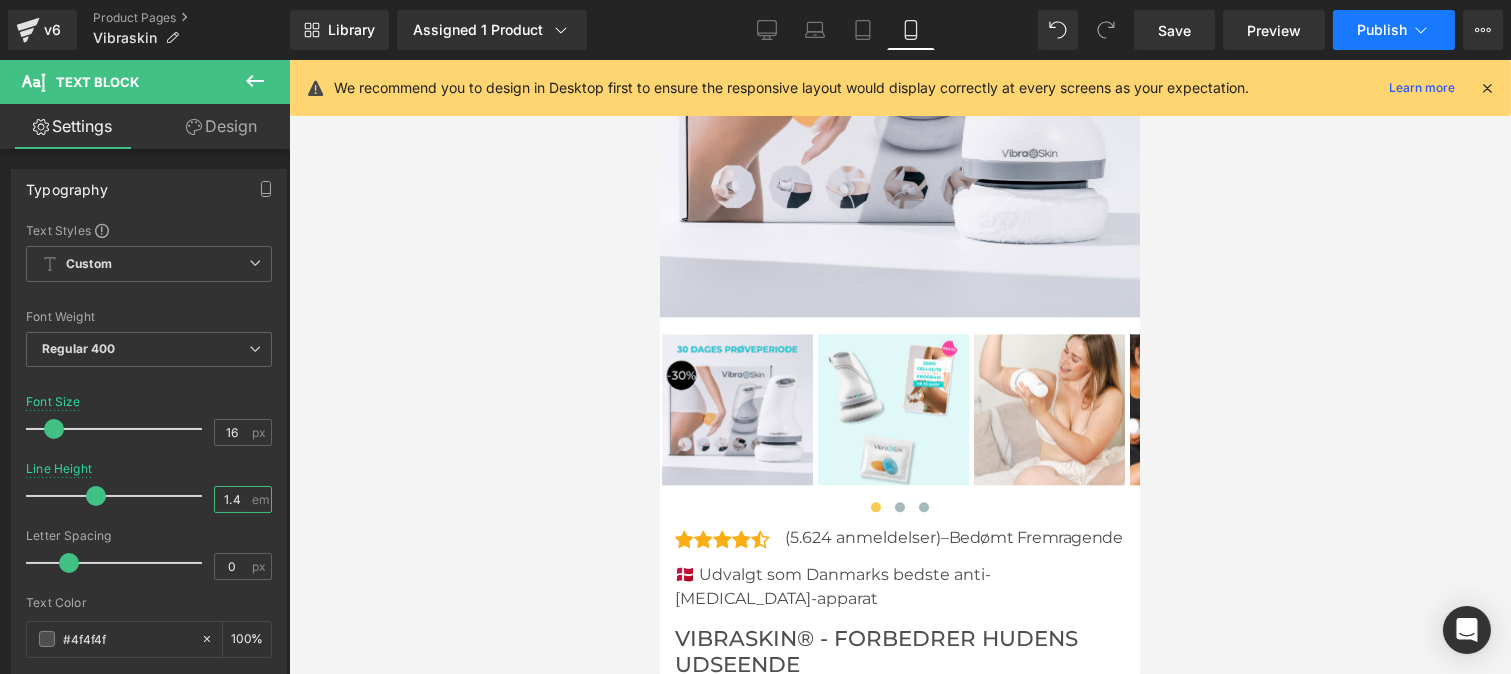 type on "1.4" 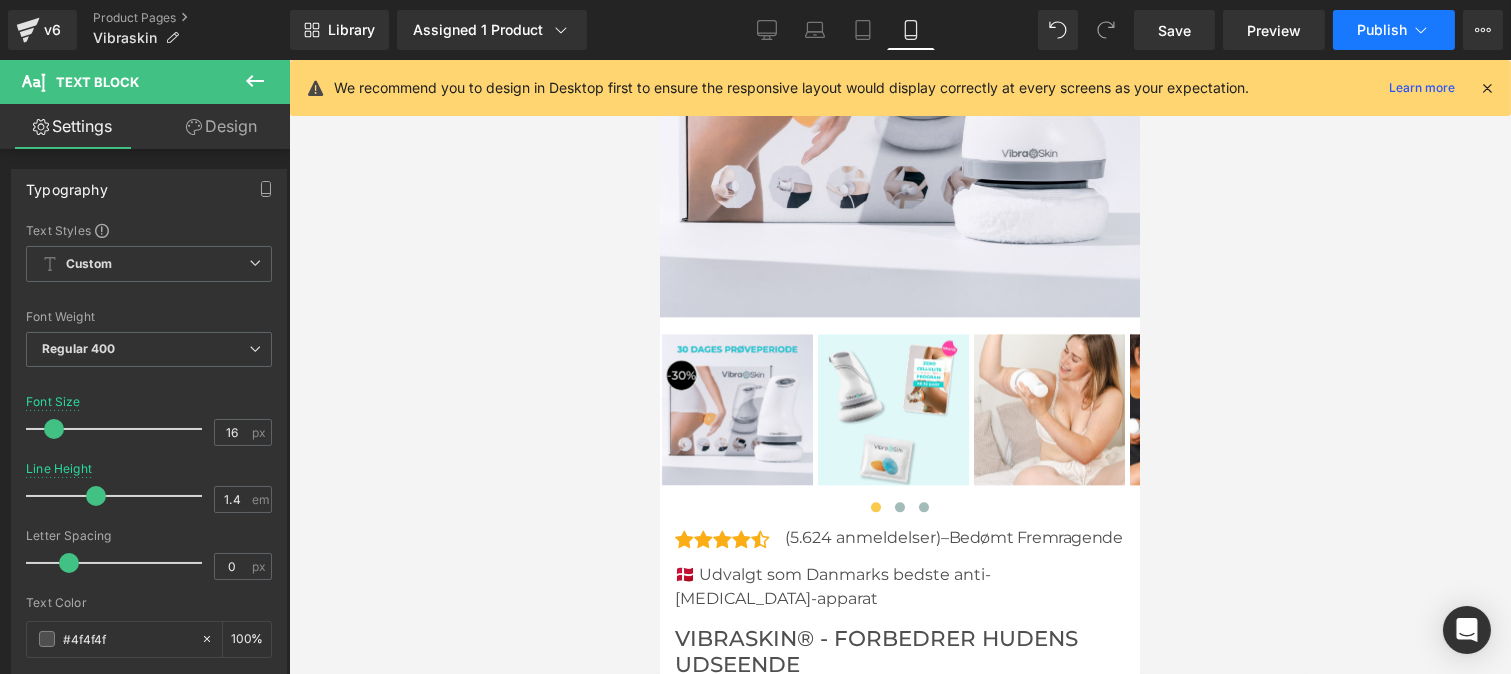 click on "Publish" at bounding box center (1394, 30) 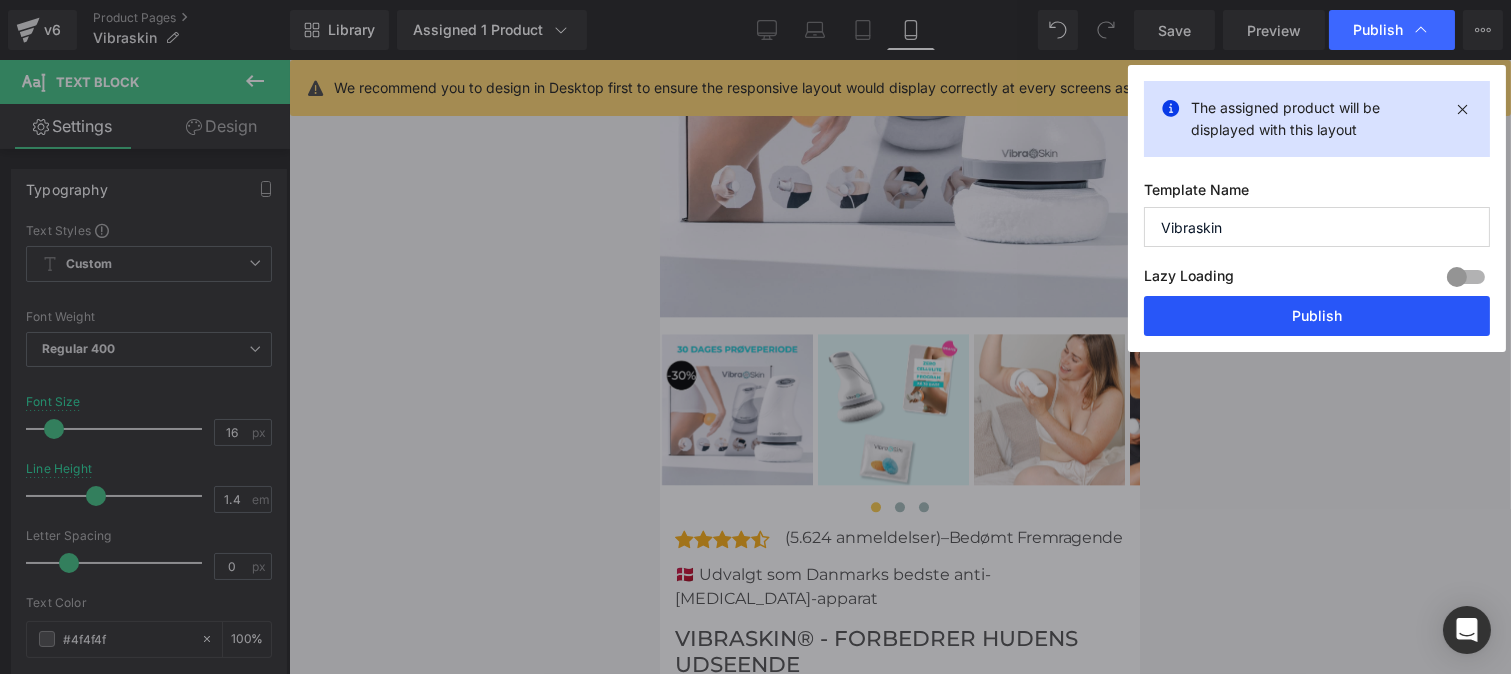 click on "Publish" at bounding box center (1317, 316) 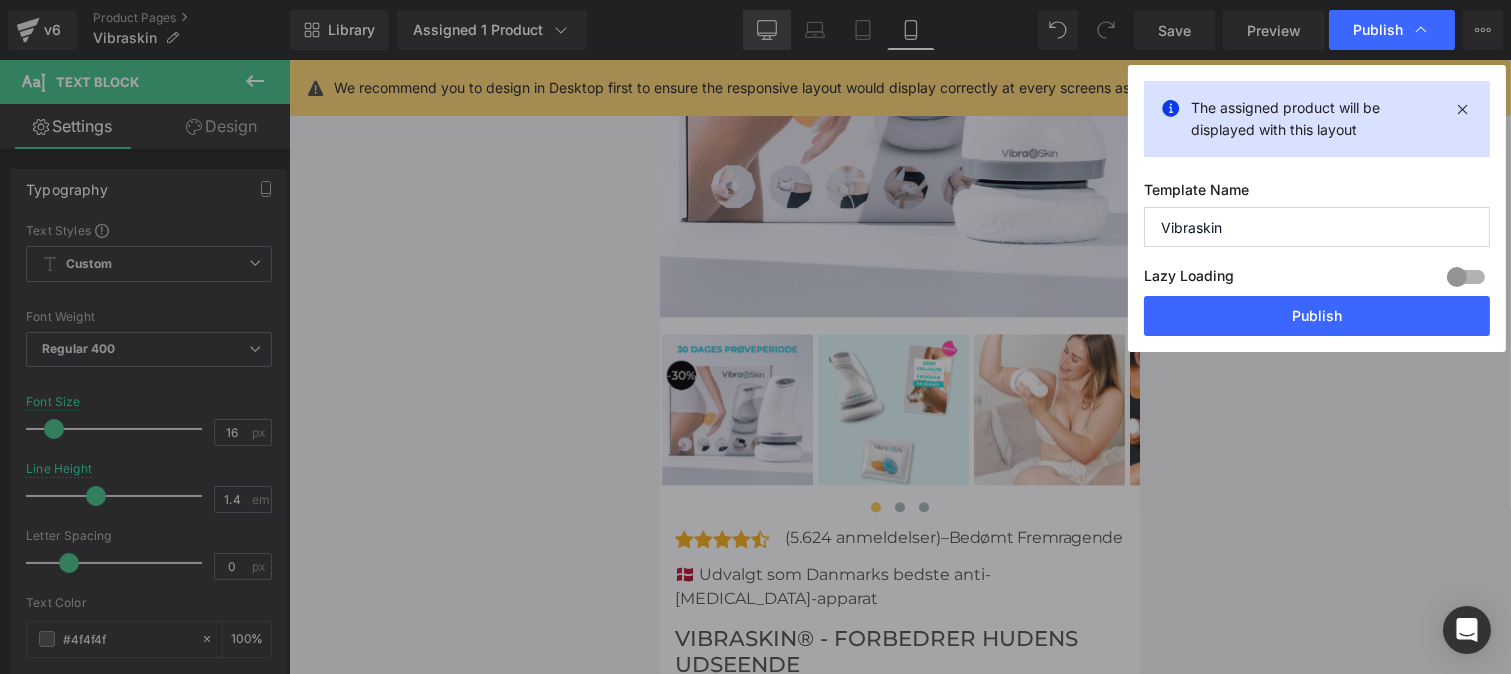 click on "Desktop" at bounding box center [767, 30] 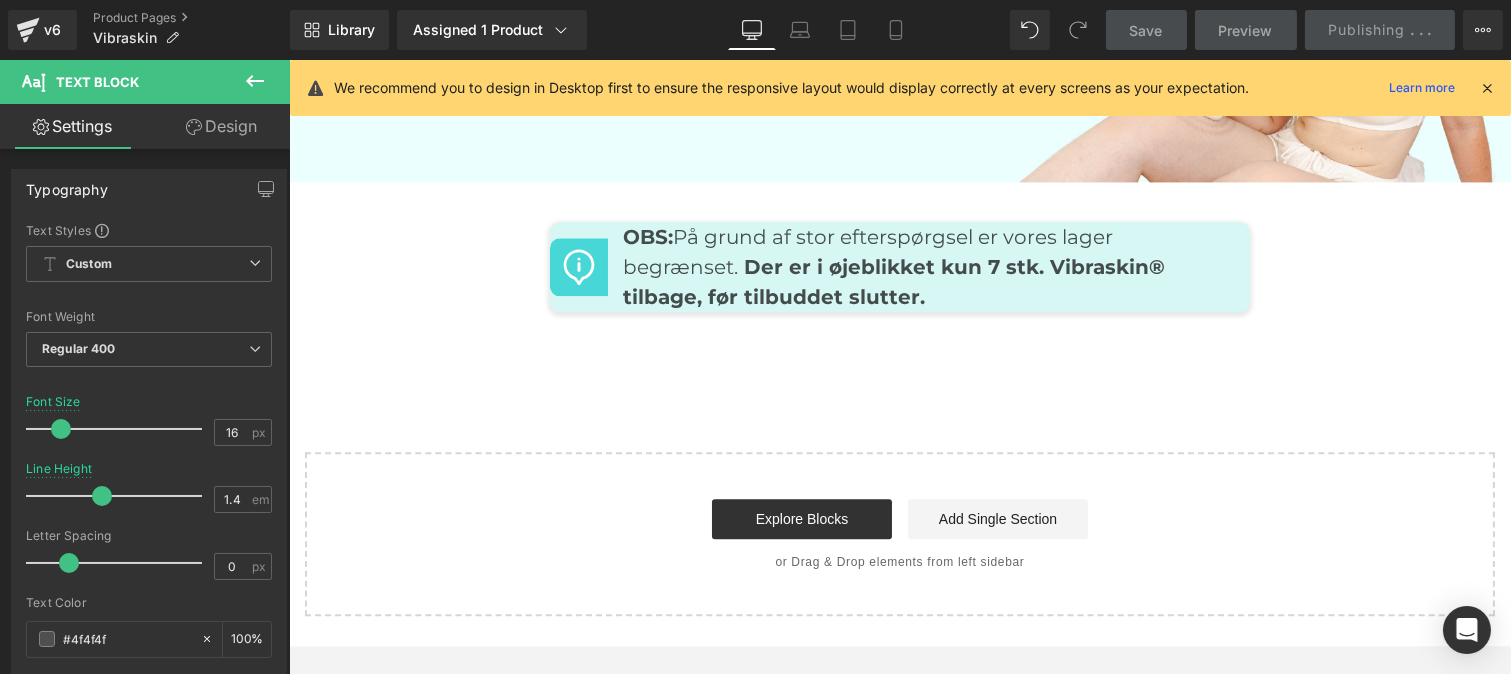 scroll, scrollTop: 5757, scrollLeft: 0, axis: vertical 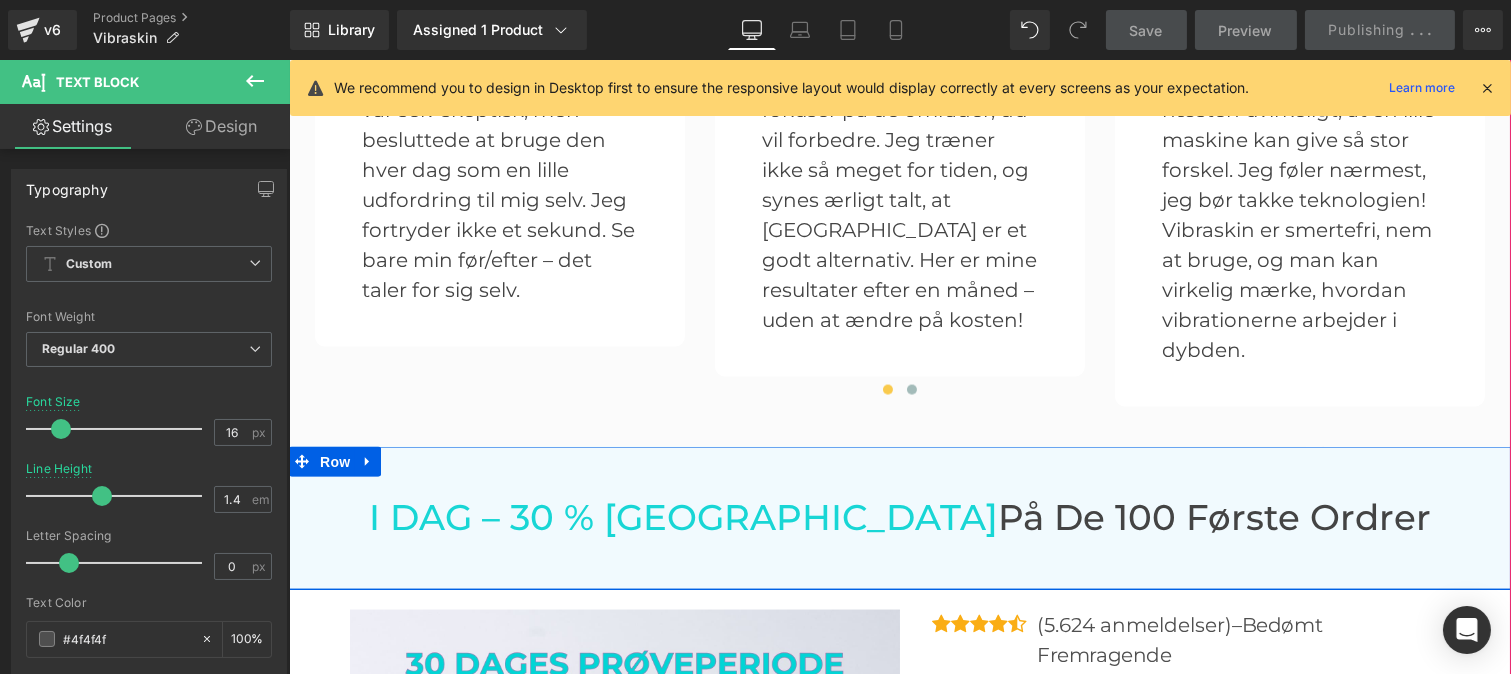 click on "I DAG – 30 % RABAT  på de 100 første ordrer Heading         Row         Row" at bounding box center [899, 518] 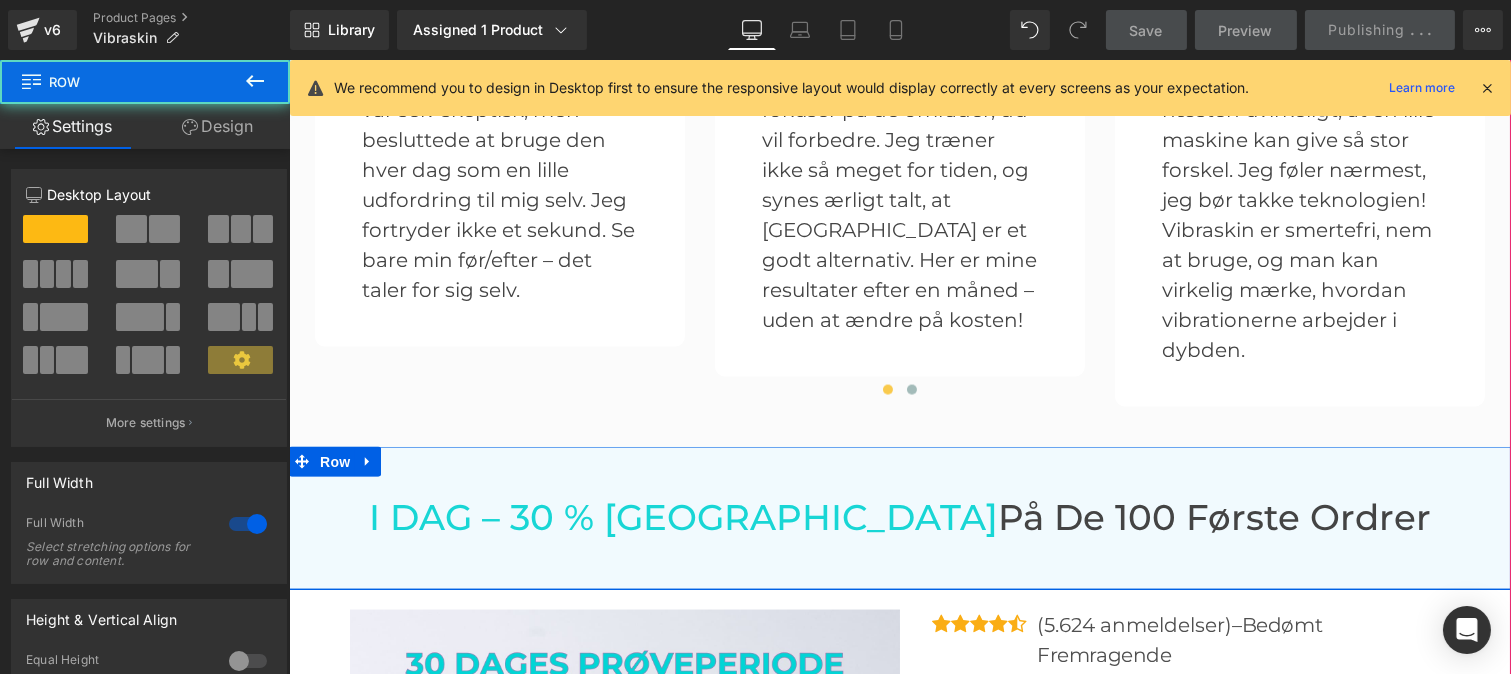 click on "I DAG – 30 % RABAT  på de 100 første ordrer Heading         Row         Row" at bounding box center [899, 518] 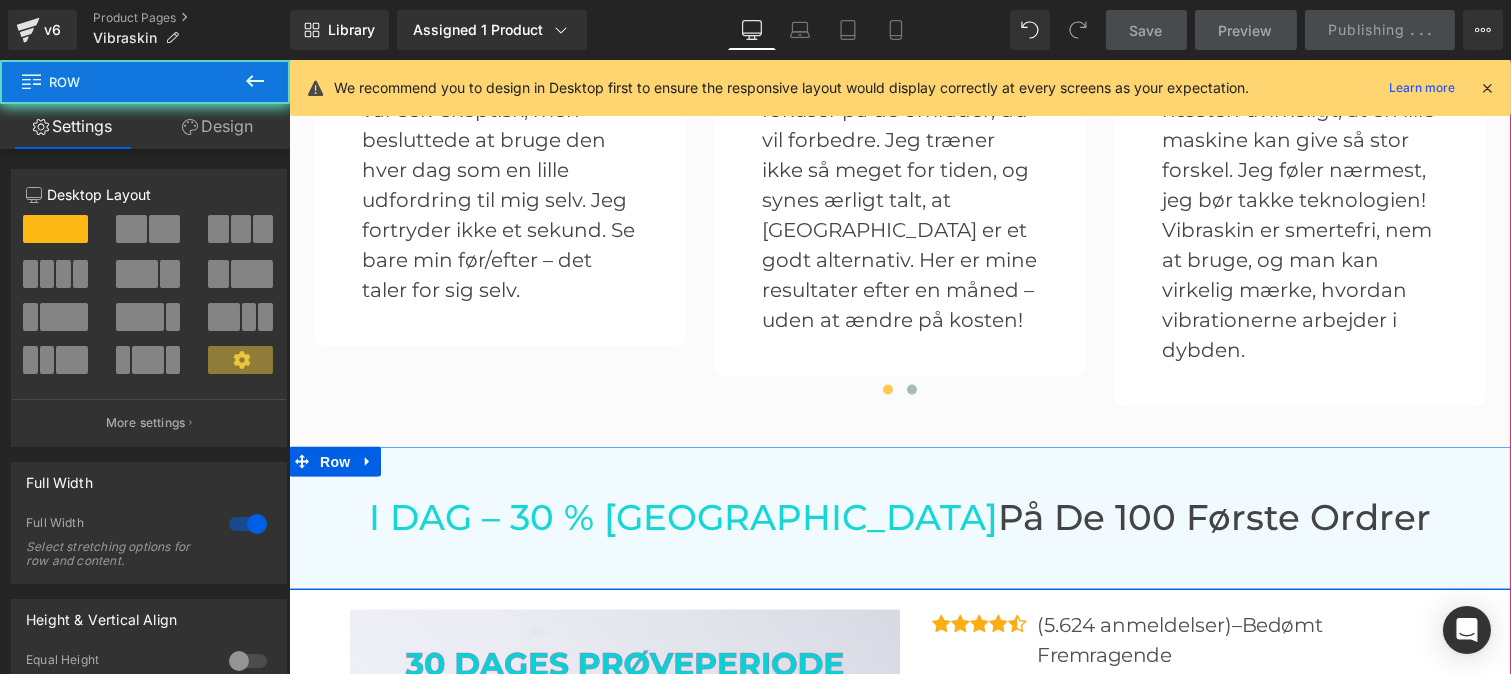 click on "I DAG – 30 % RABAT  på de 100 første ordrer Heading         Row         Row" at bounding box center [899, 518] 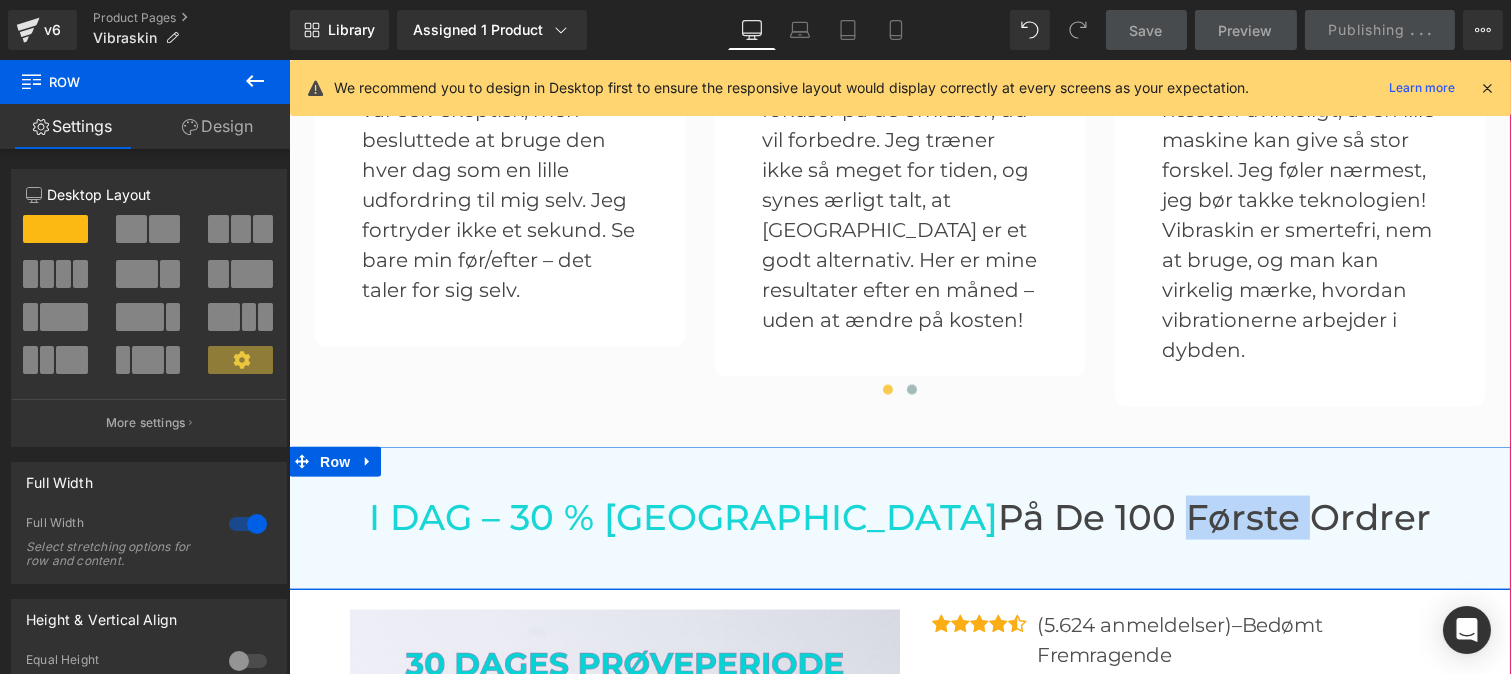 click on "(5.624 anmeldelser)  –  Bedømt Fremragende" at bounding box center [1242, 640] 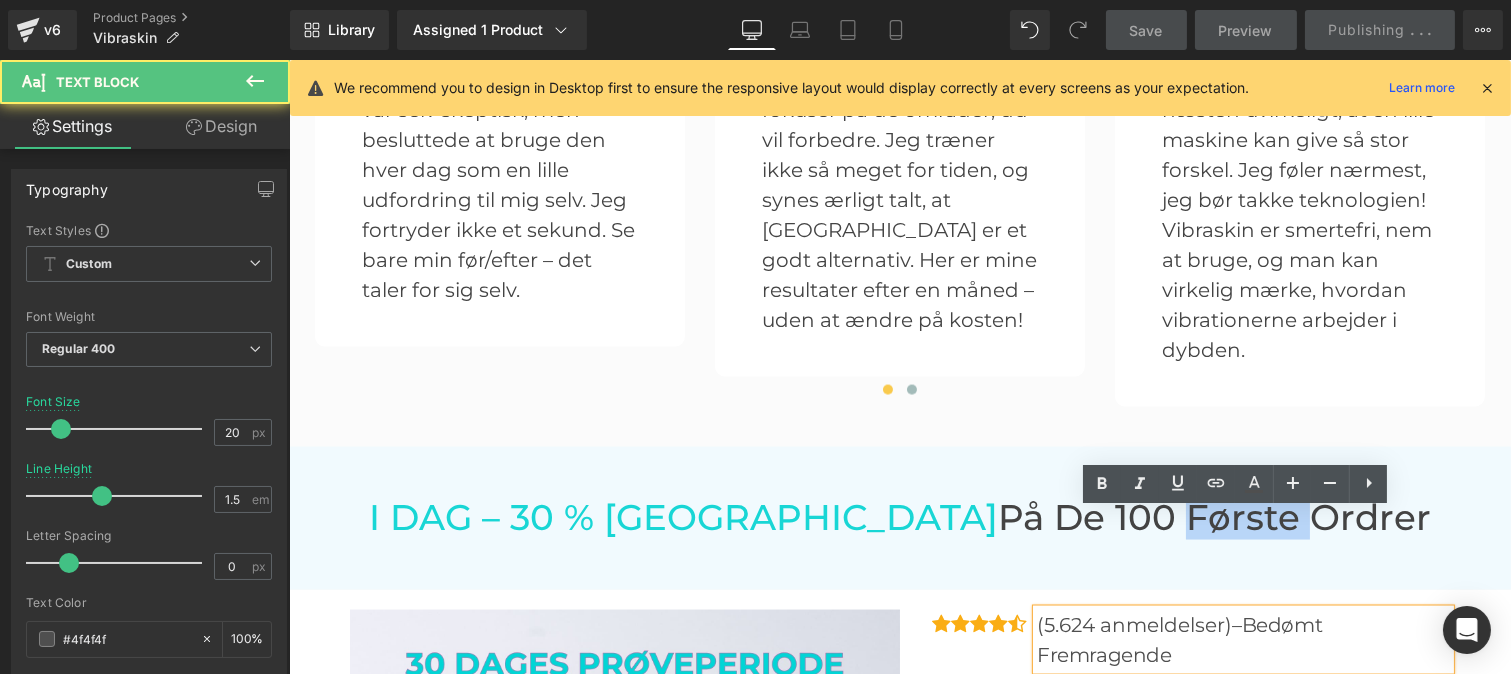 click on "(5.624 anmeldelser)  –  Bedømt Fremragende" at bounding box center (1242, 640) 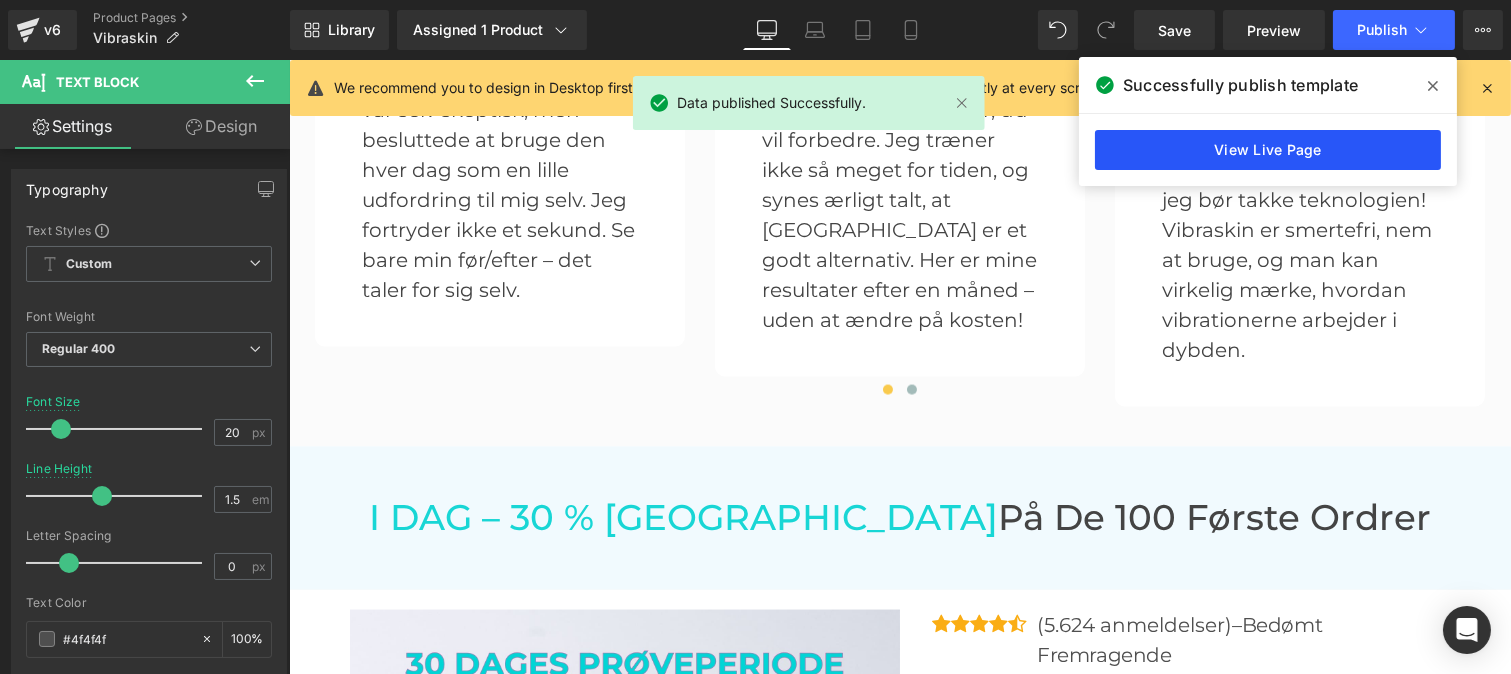 click on "View Live Page" at bounding box center (1268, 150) 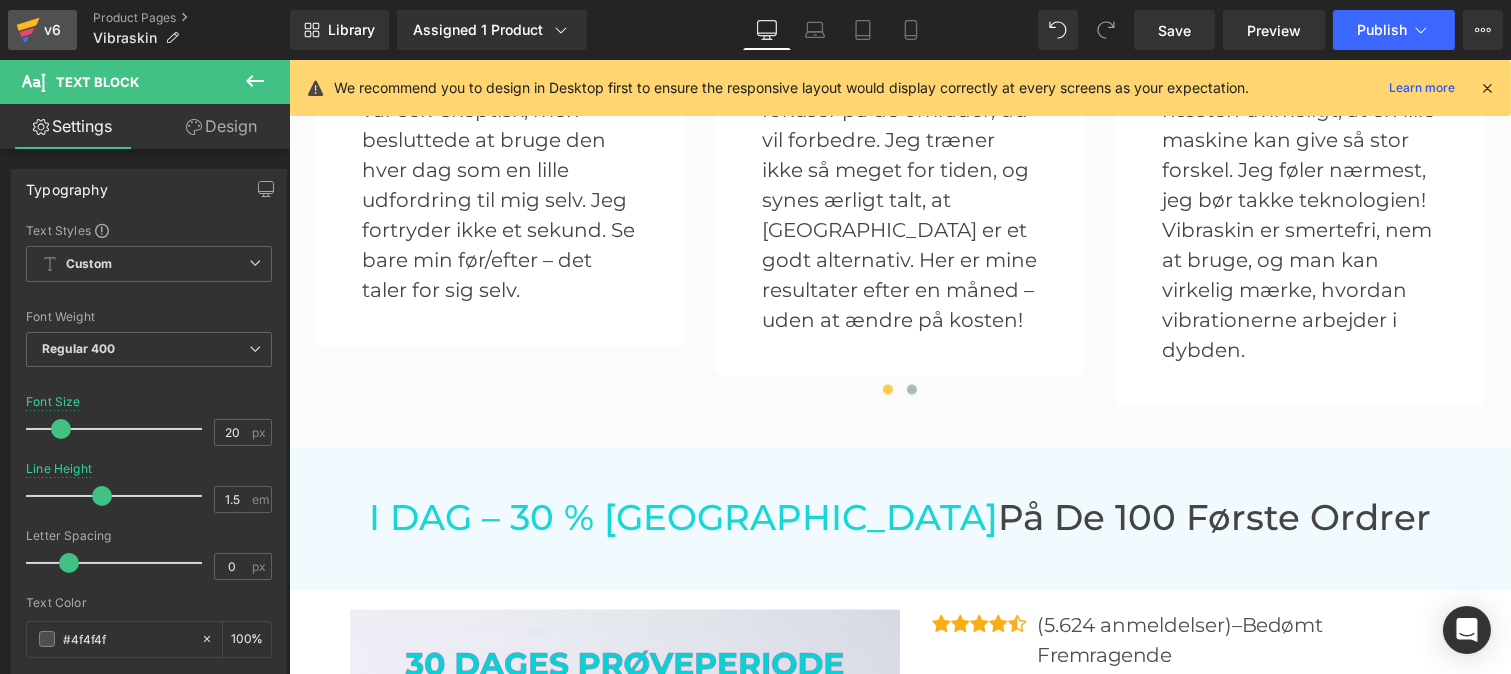 click 